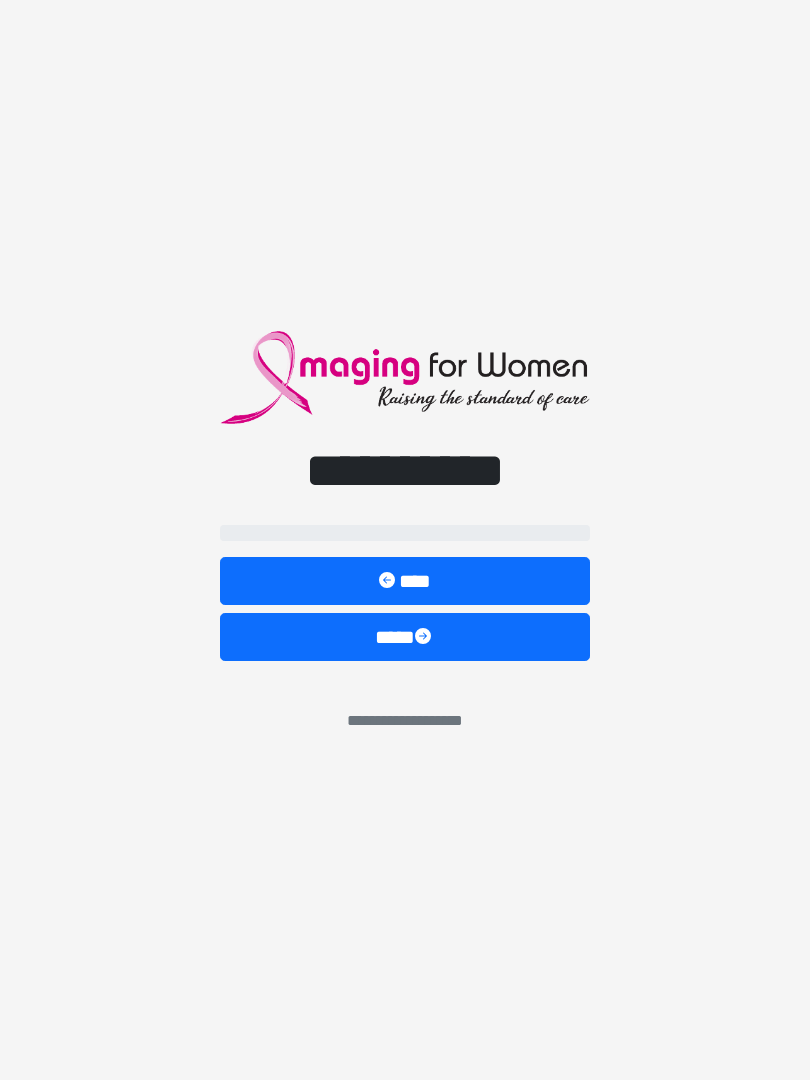 scroll, scrollTop: 0, scrollLeft: 0, axis: both 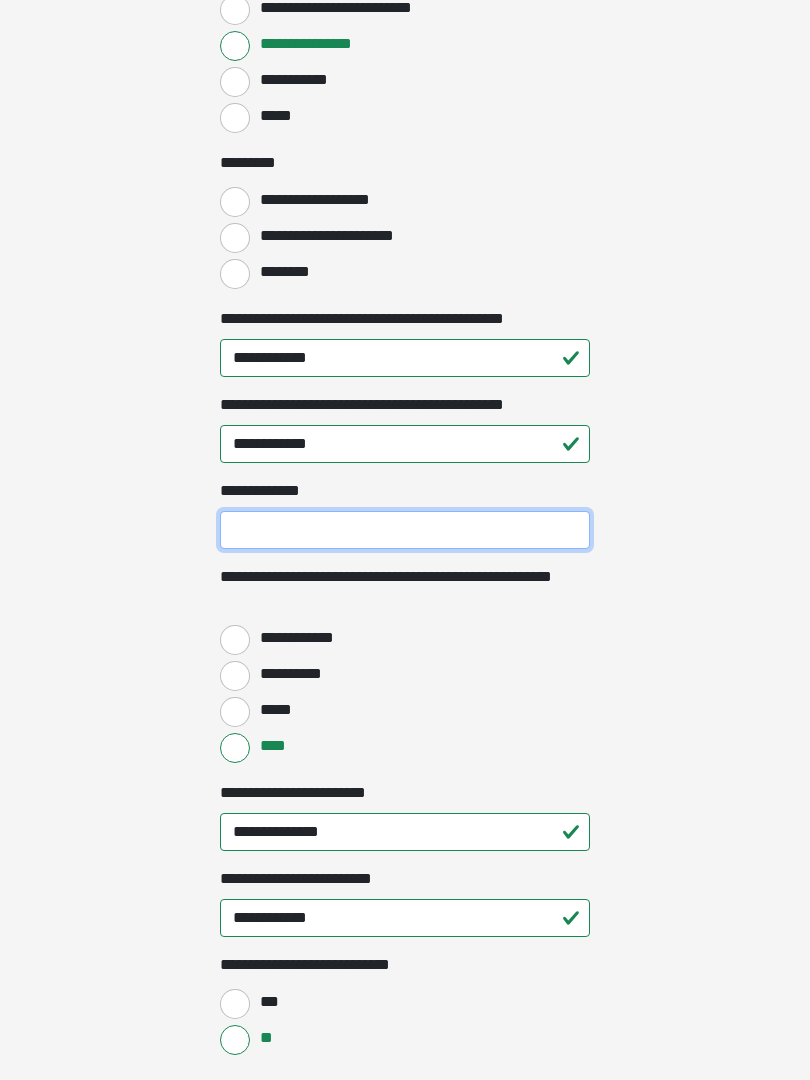 click on "**********" at bounding box center (405, 531) 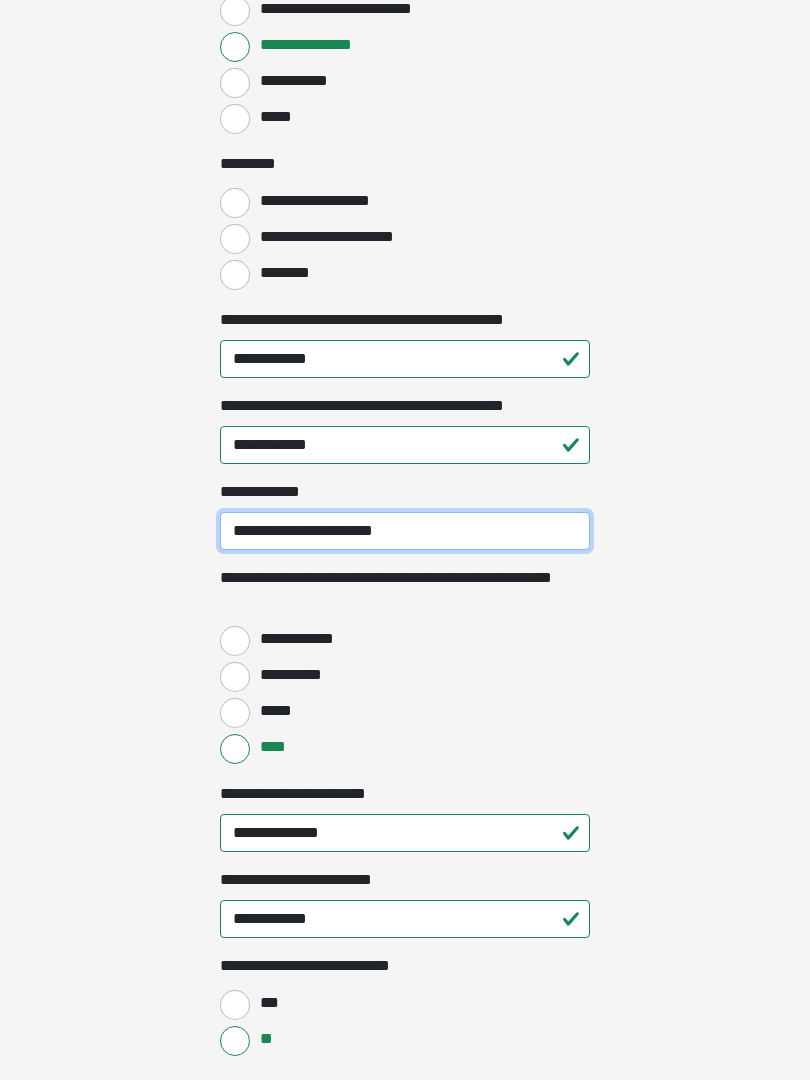 type on "**********" 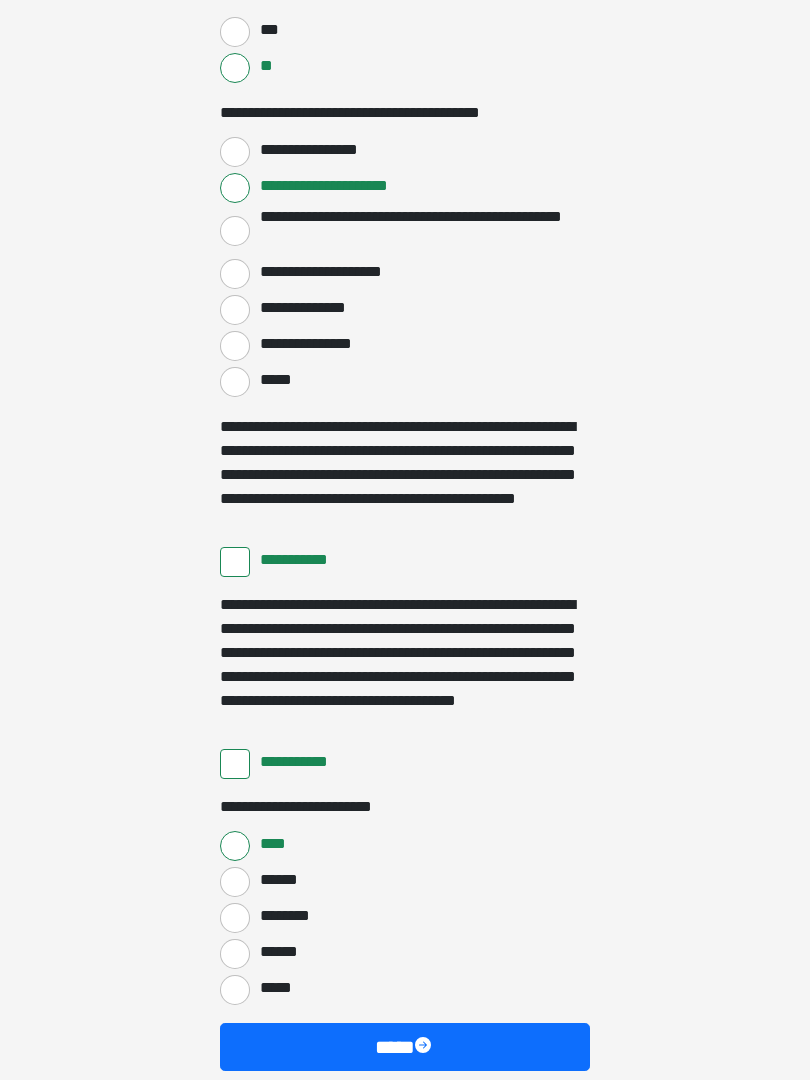 scroll, scrollTop: 3397, scrollLeft: 0, axis: vertical 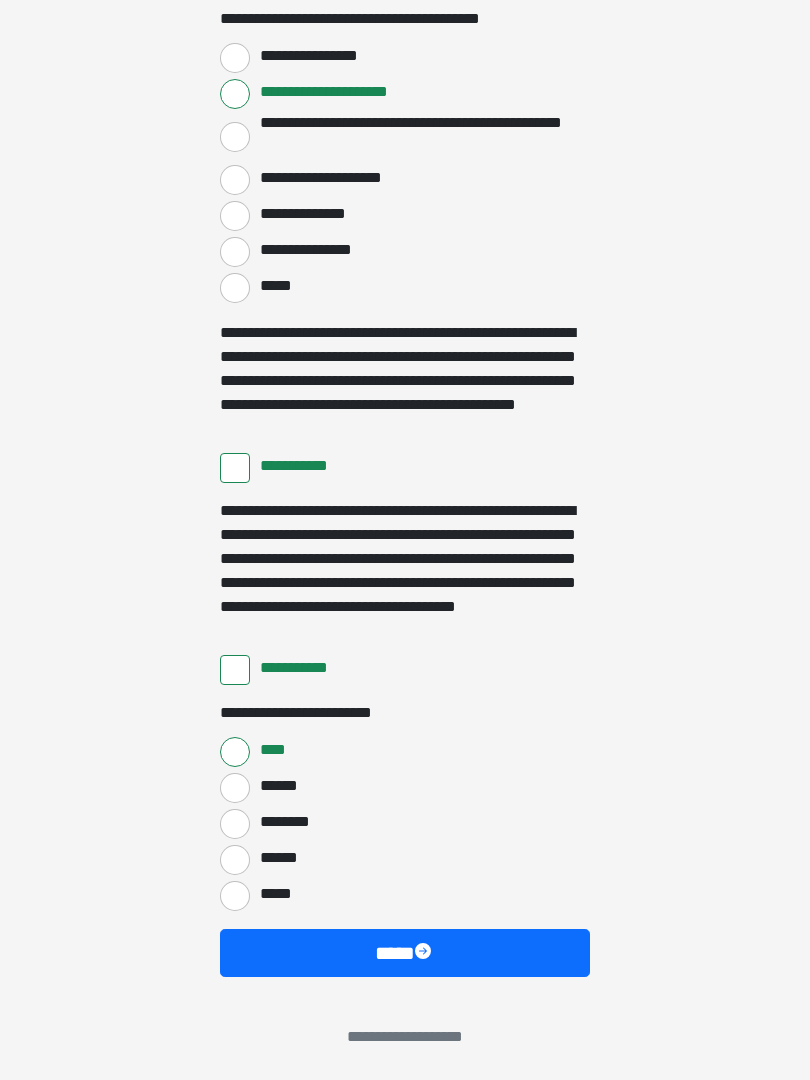 click on "****" at bounding box center (405, 953) 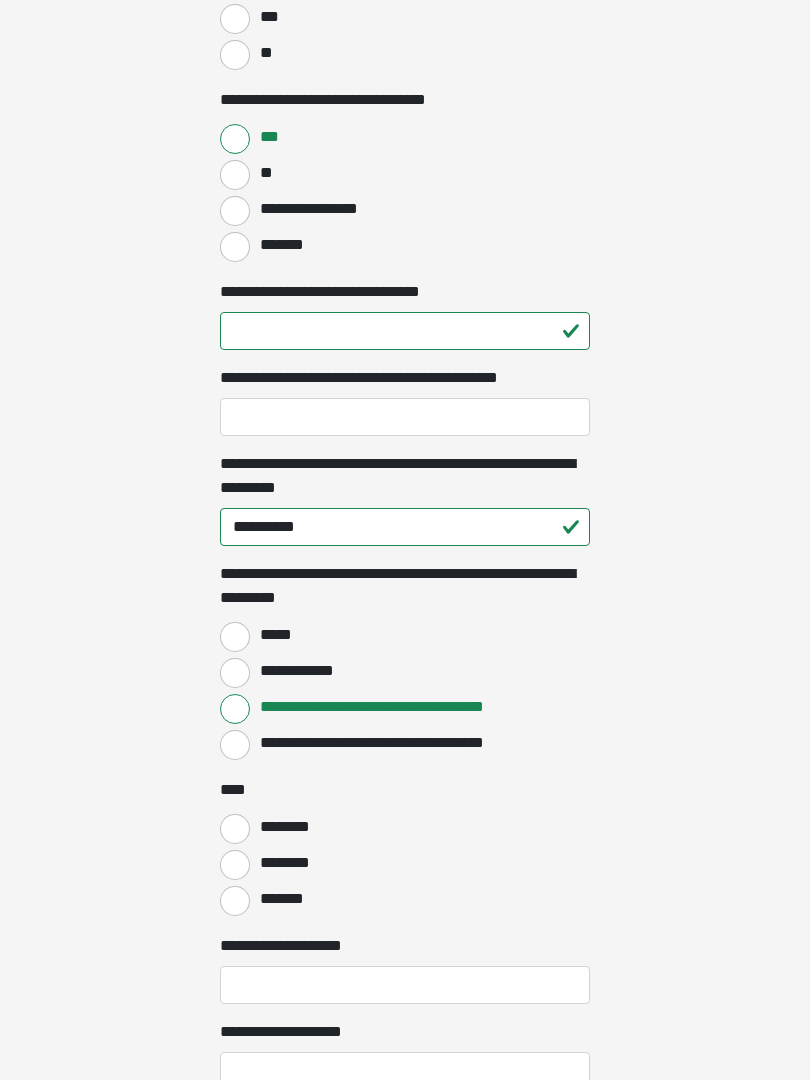 scroll, scrollTop: 1502, scrollLeft: 0, axis: vertical 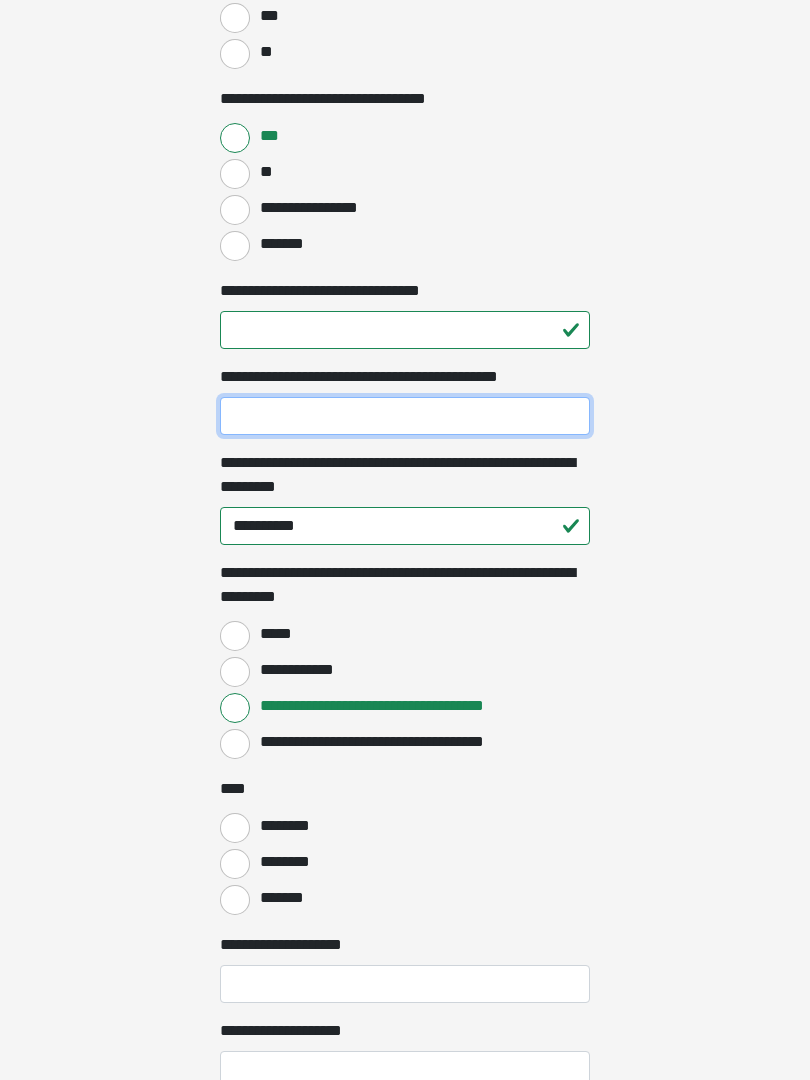 click on "**********" at bounding box center (405, 417) 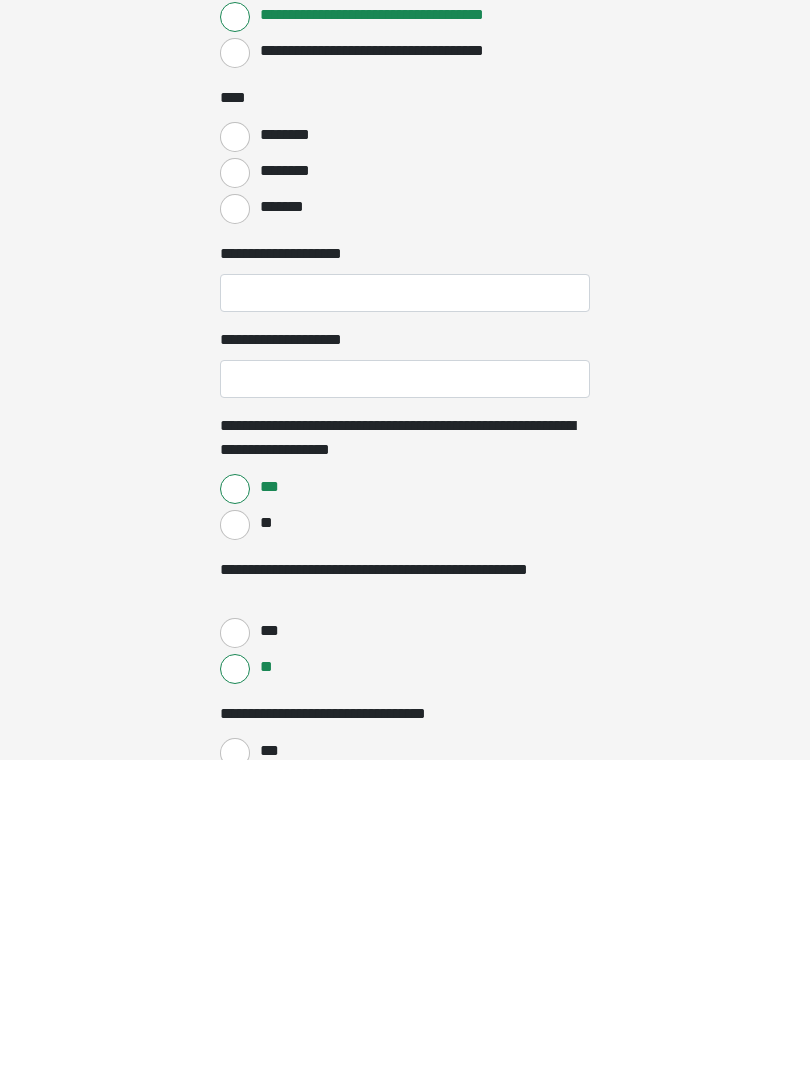 scroll, scrollTop: 1875, scrollLeft: 0, axis: vertical 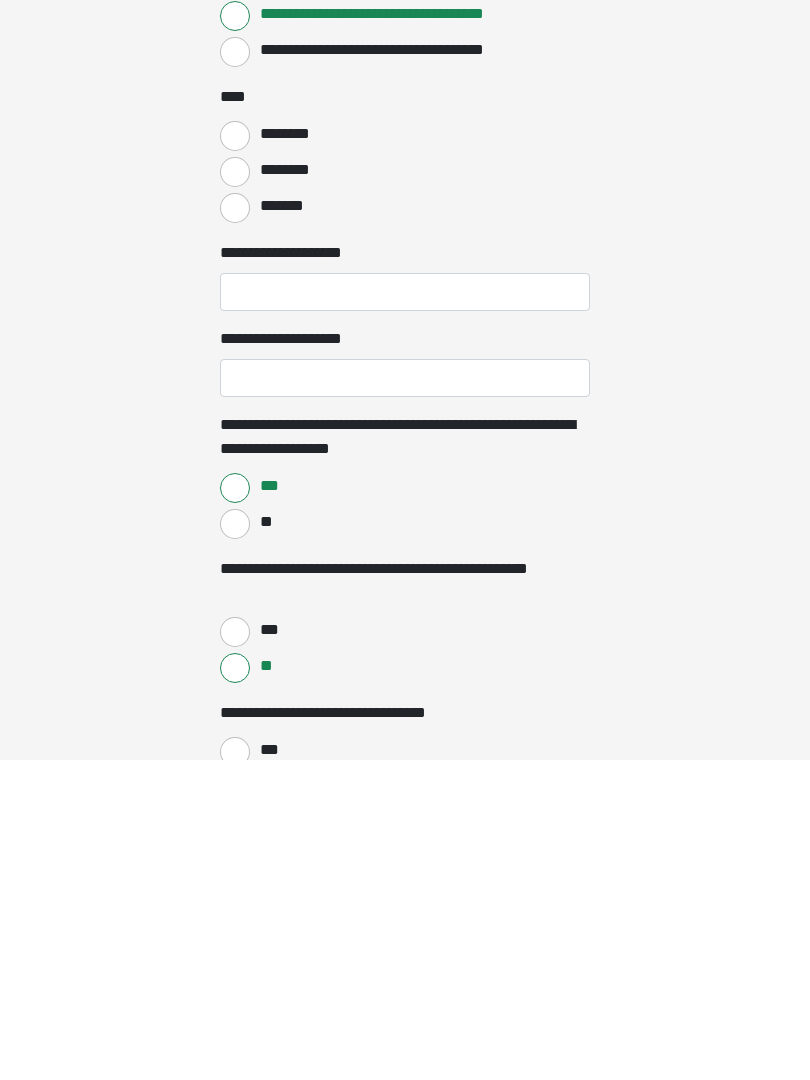 type on "**" 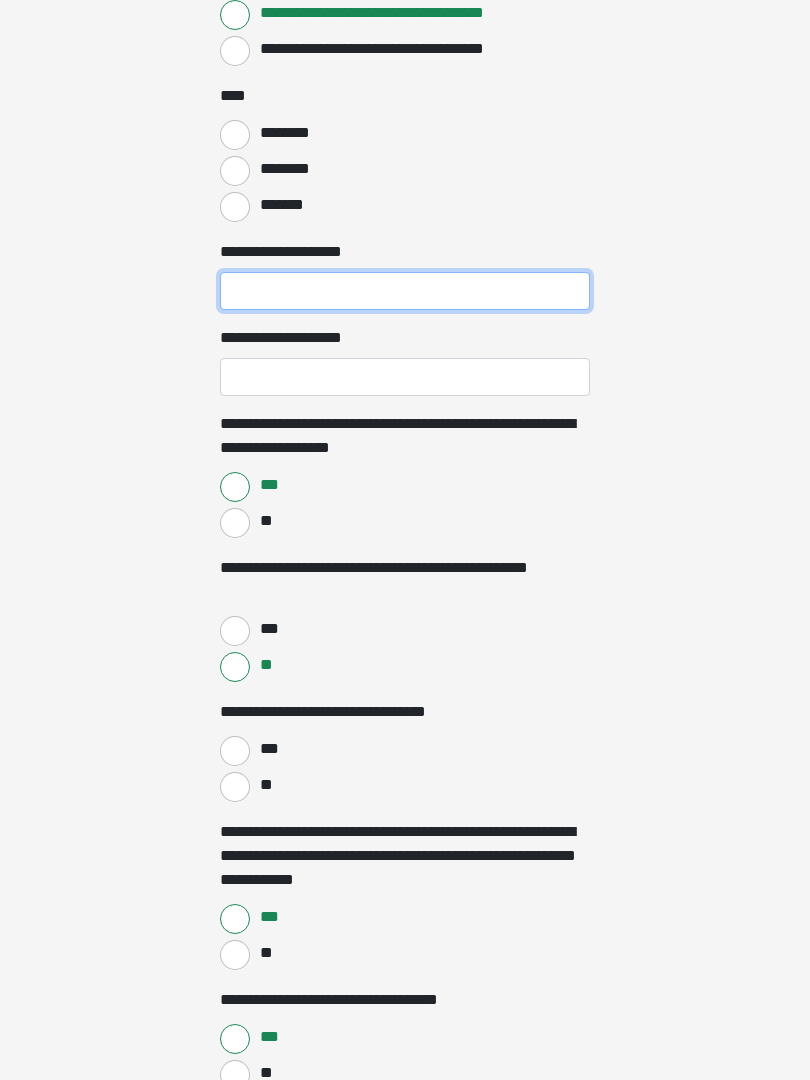 click on "**********" at bounding box center (405, 291) 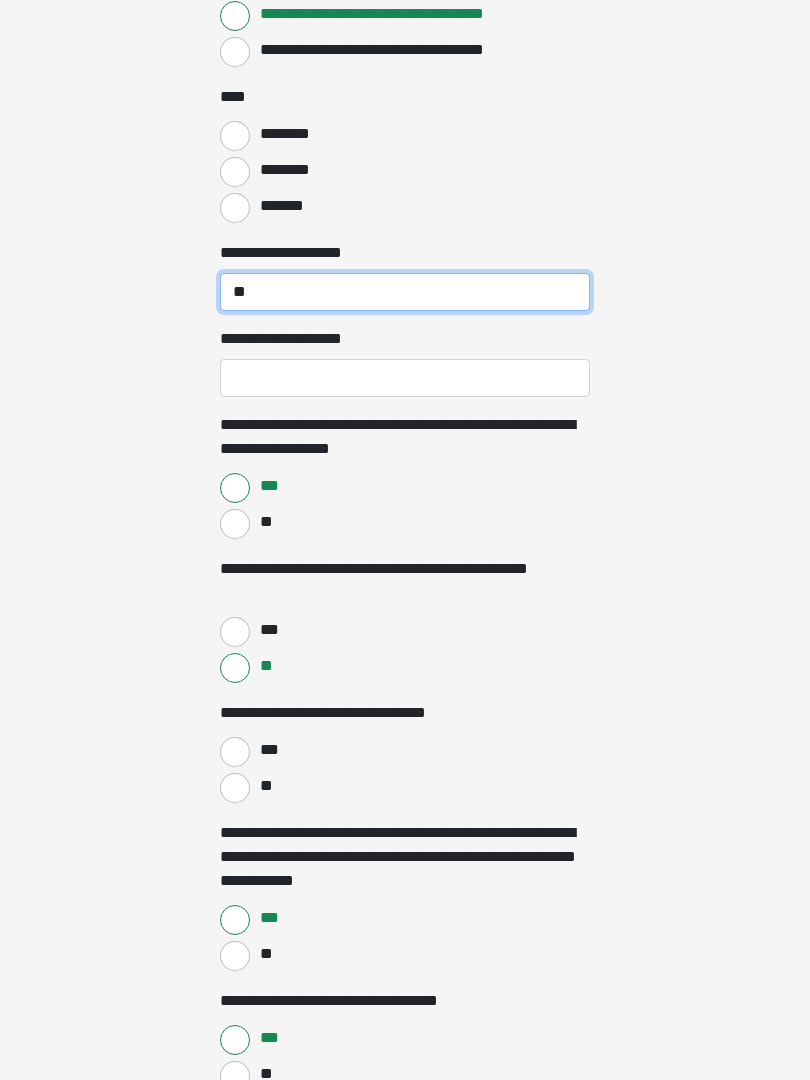 type on "**" 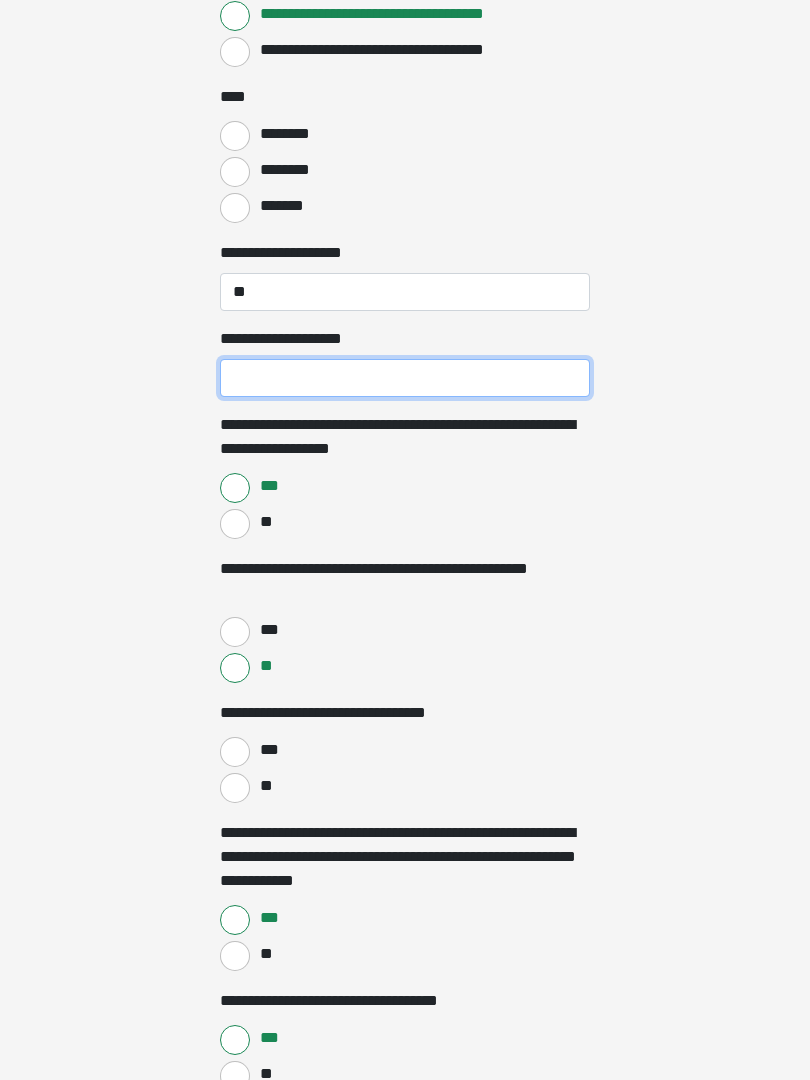 click on "**********" at bounding box center (405, 378) 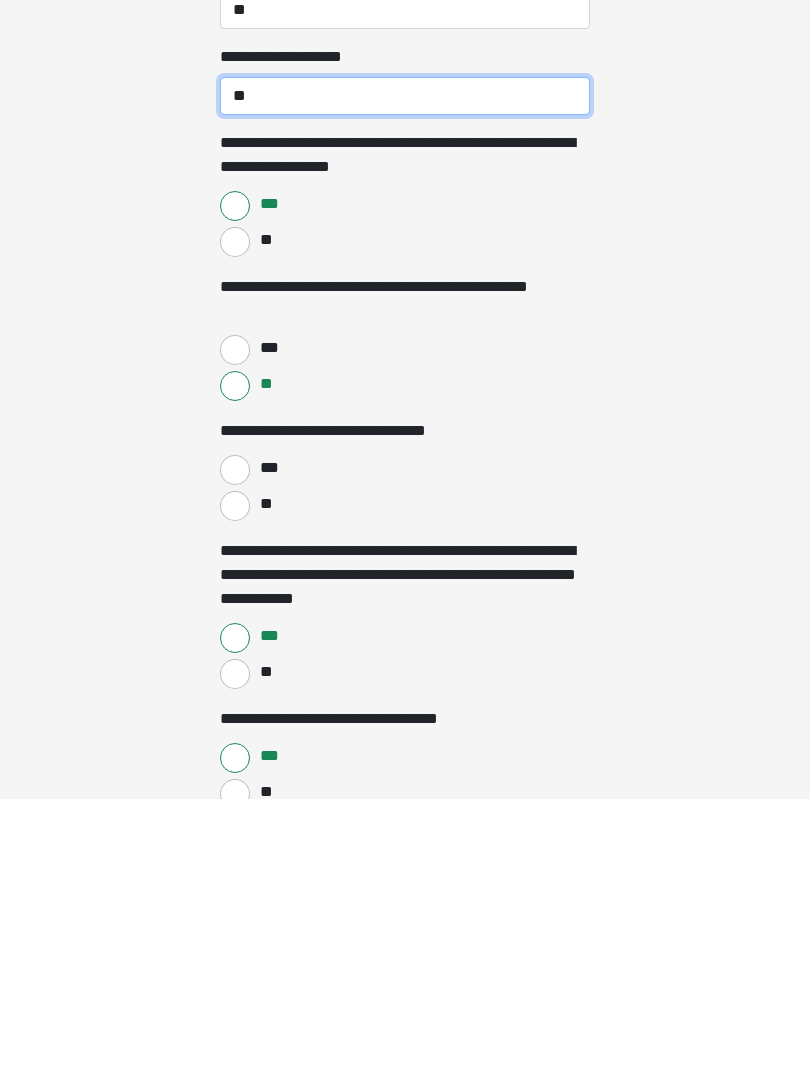 type on "**" 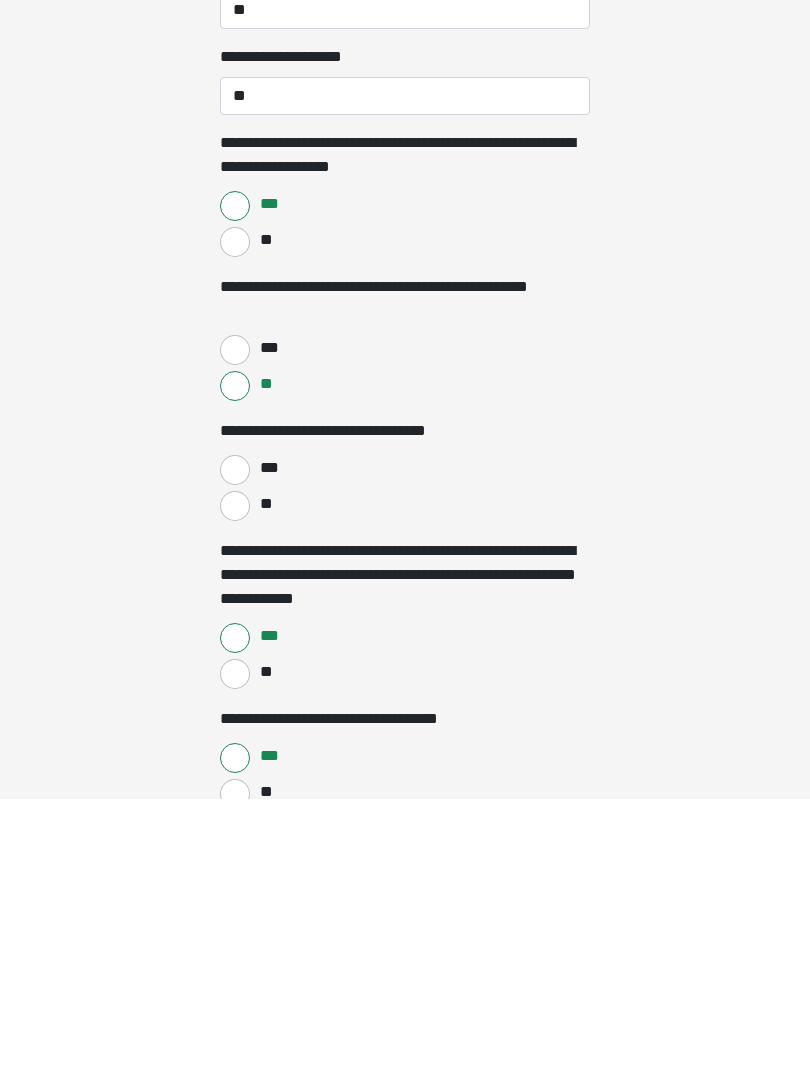 click on "**" at bounding box center (235, 788) 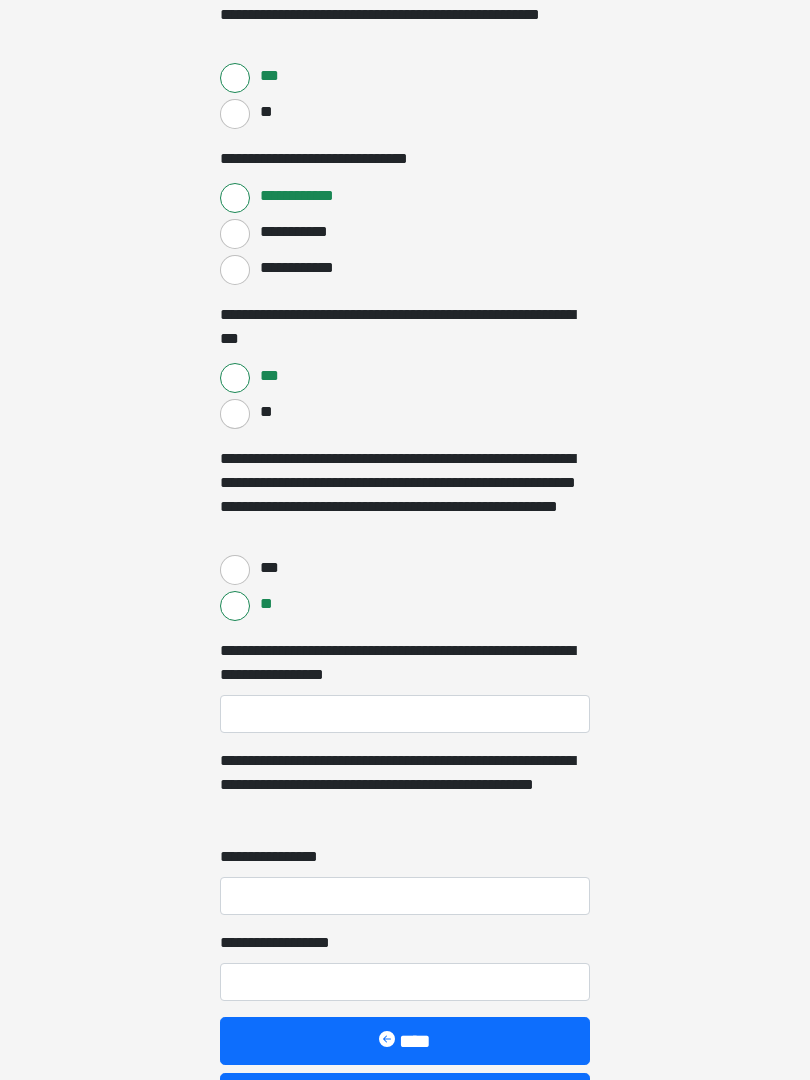 scroll, scrollTop: 4799, scrollLeft: 0, axis: vertical 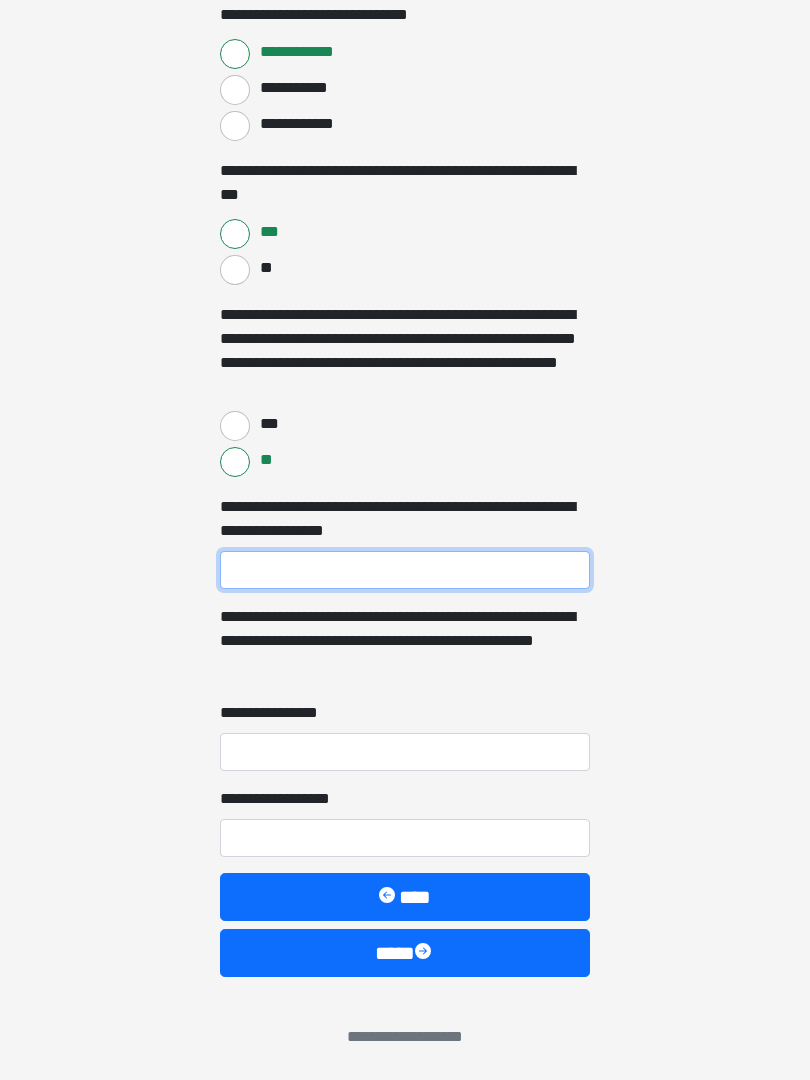 click on "**********" at bounding box center (405, 570) 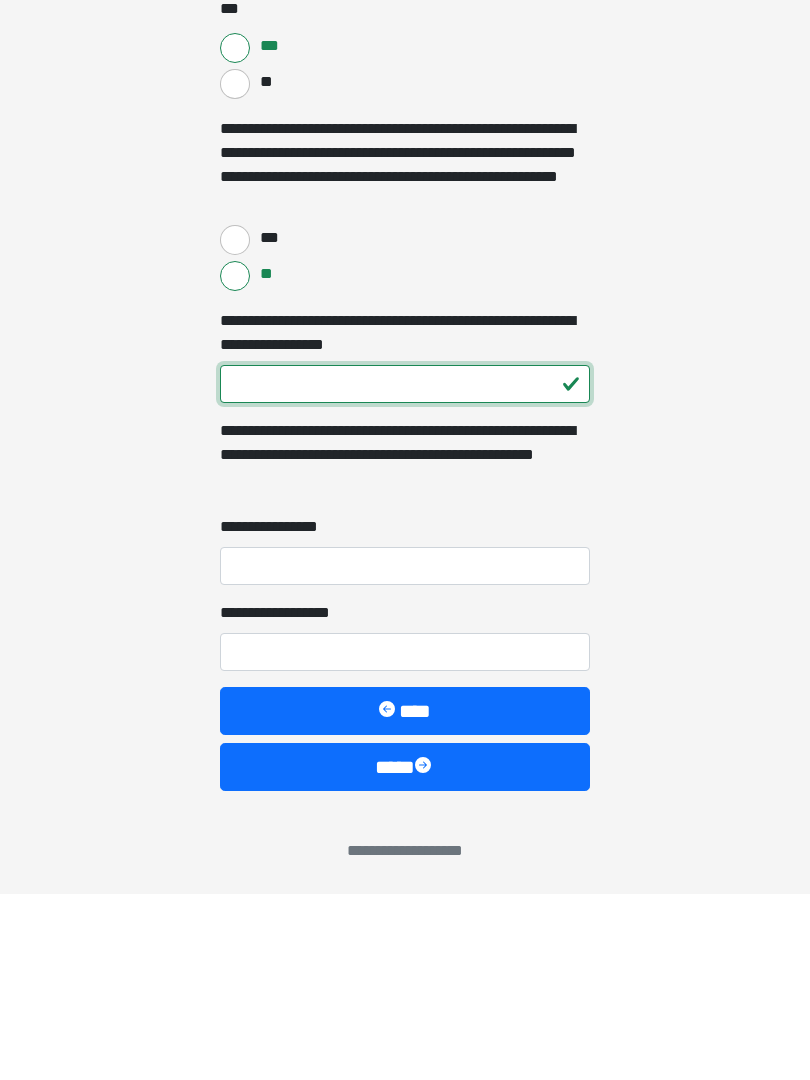 type on "***" 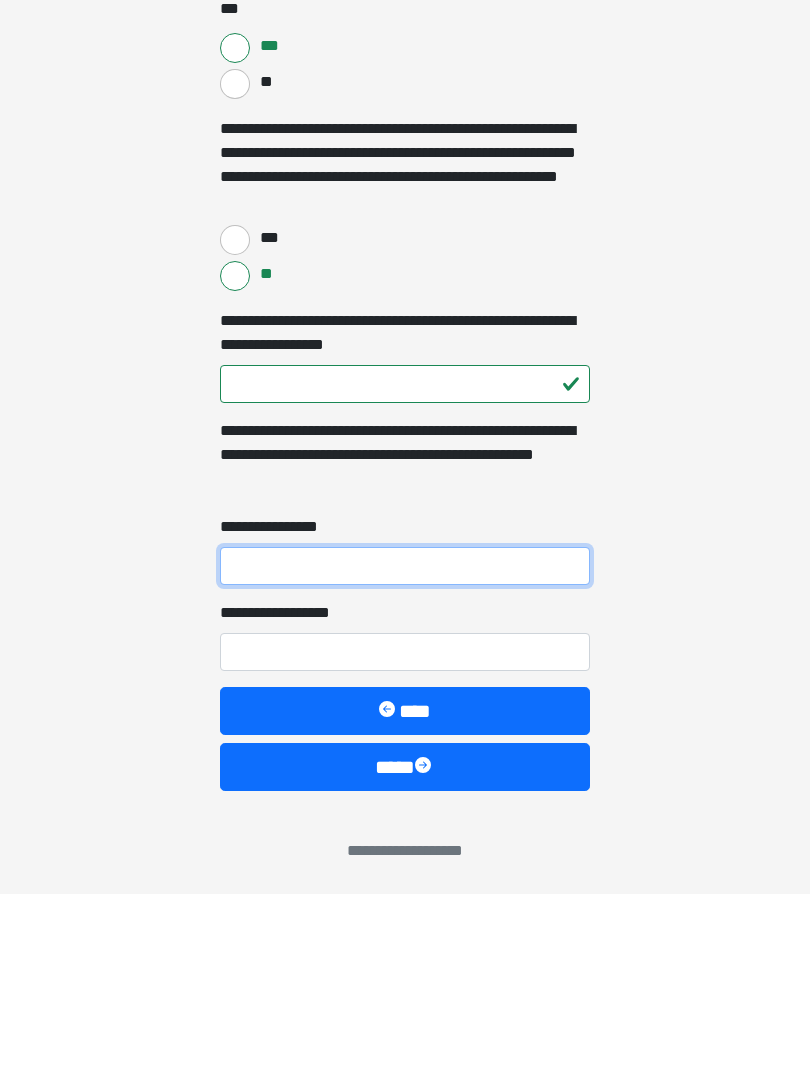 click on "**********" at bounding box center [405, 752] 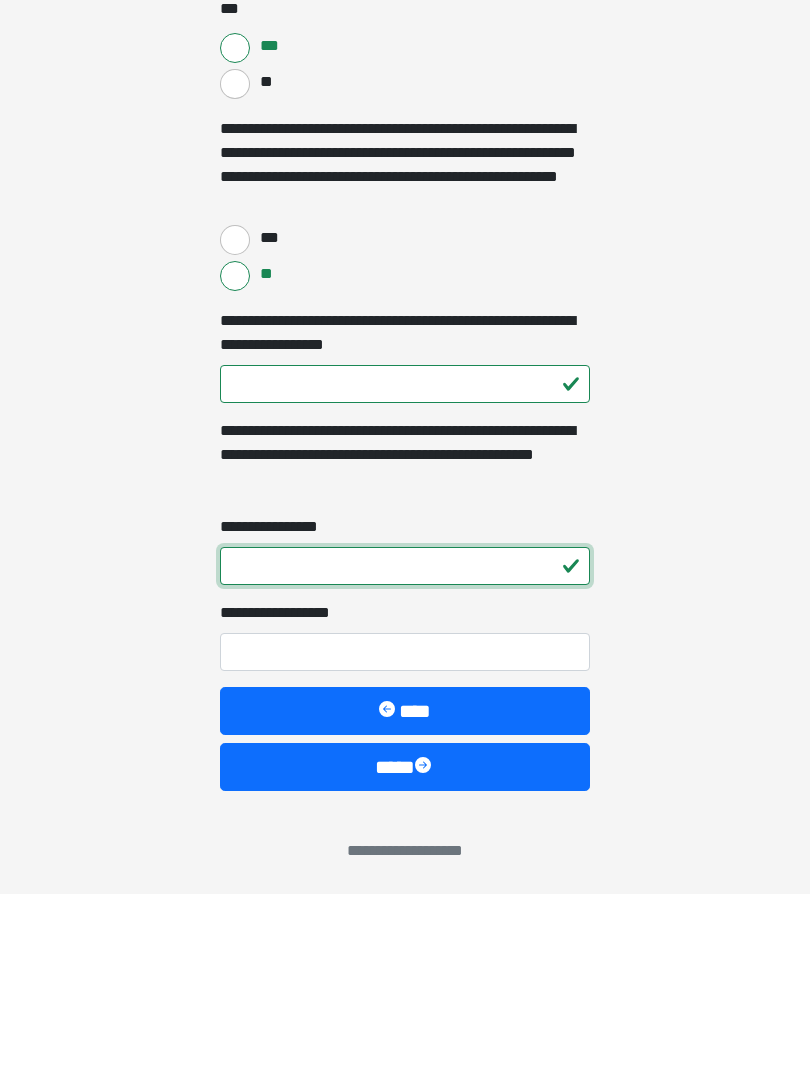 type on "*" 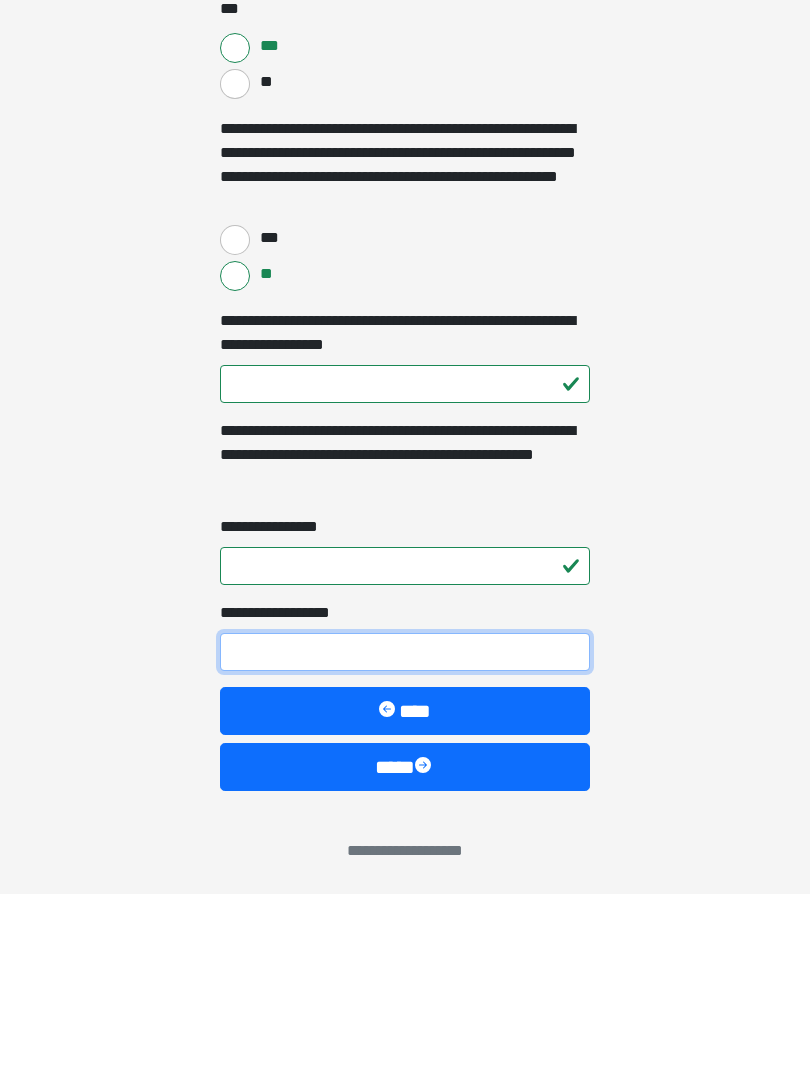 click on "**********" at bounding box center [405, 838] 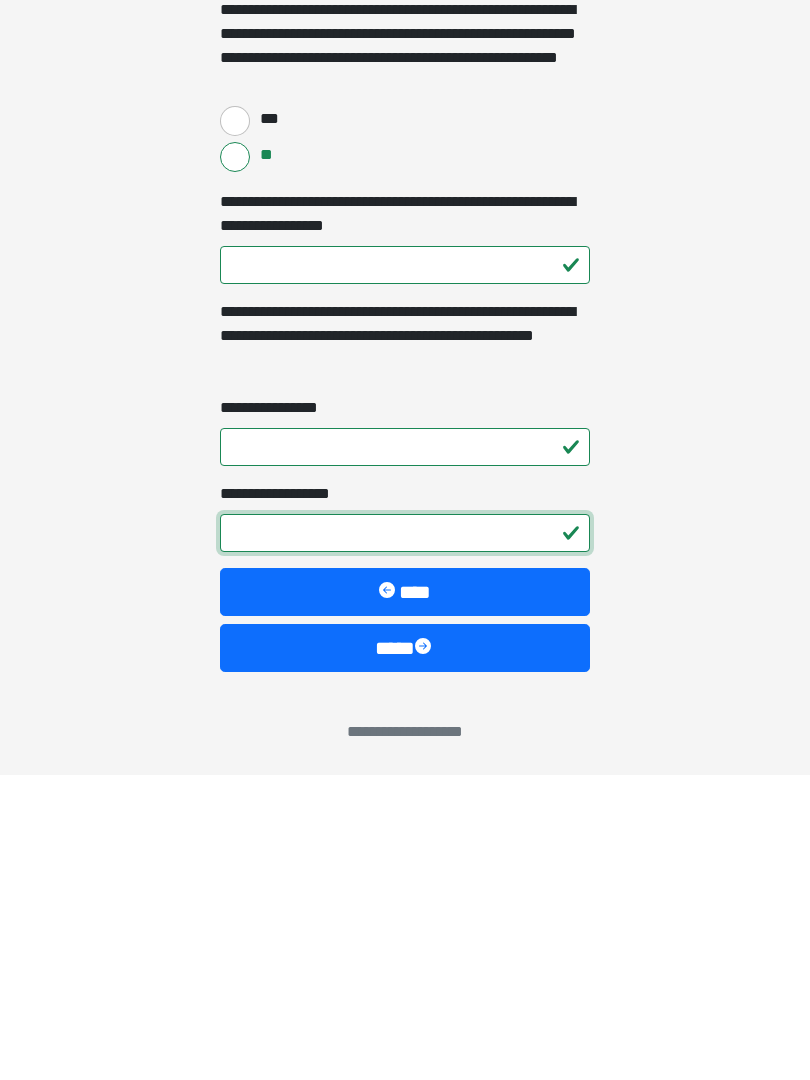 type on "*" 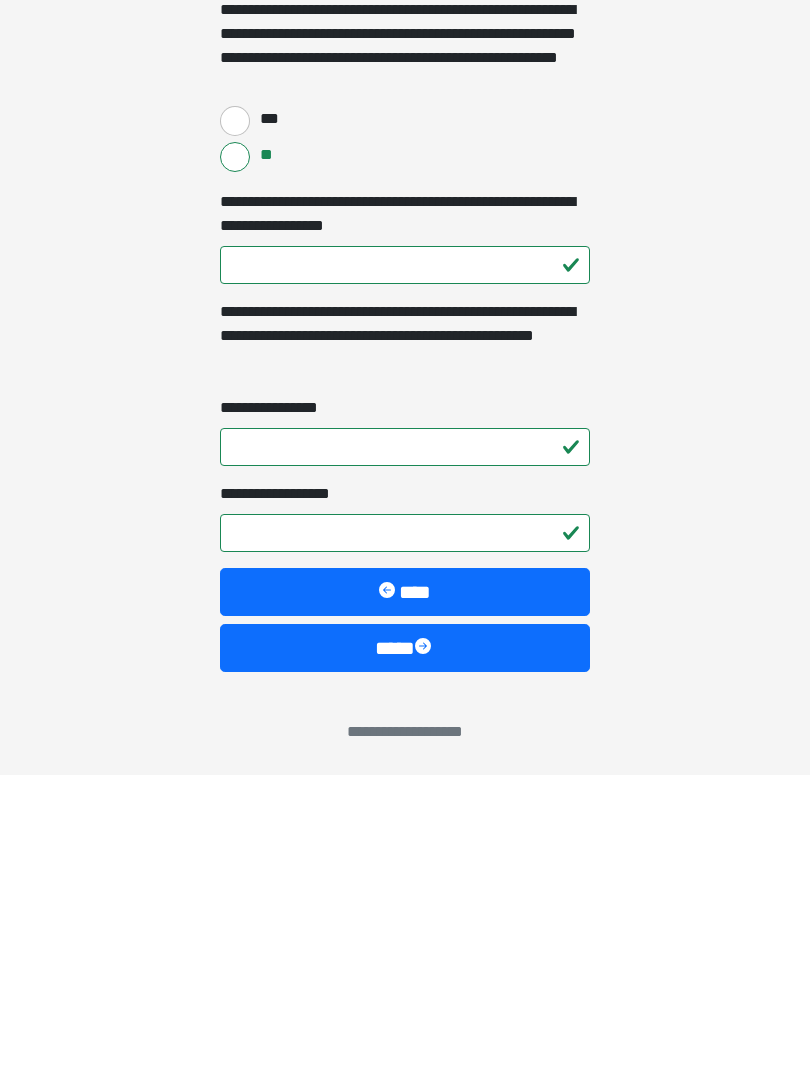 click on "****" at bounding box center (405, 953) 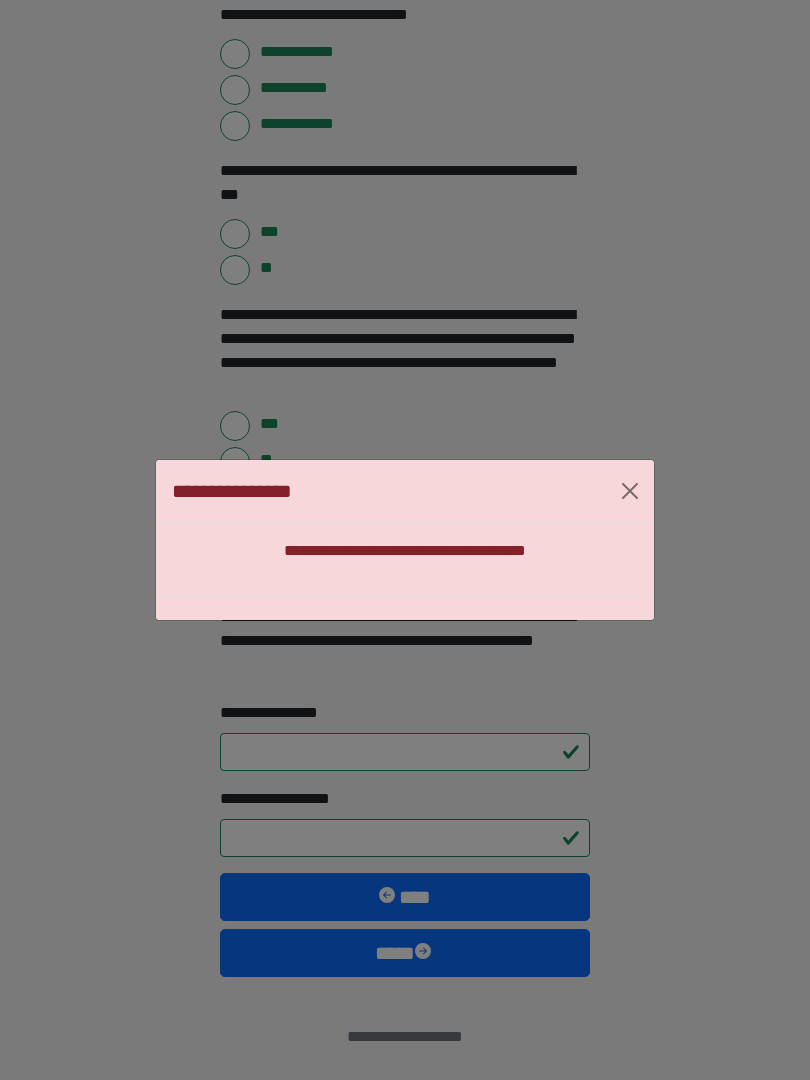 click on "**********" at bounding box center (405, 491) 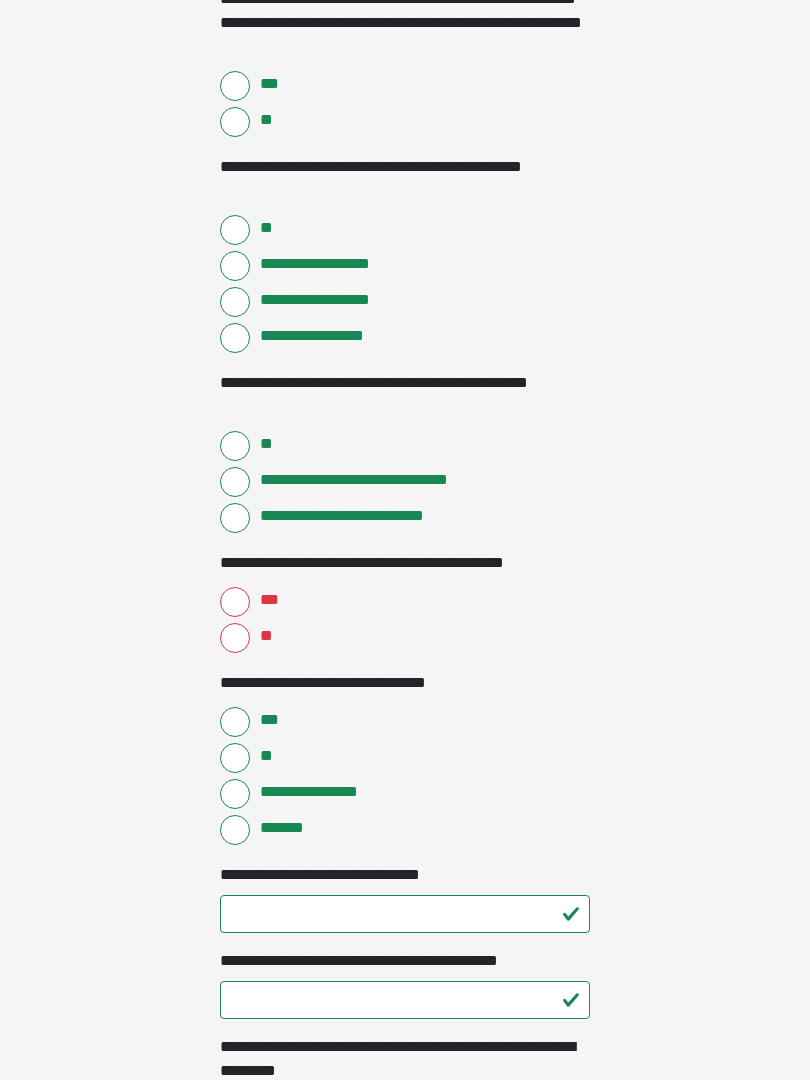 scroll, scrollTop: 919, scrollLeft: 0, axis: vertical 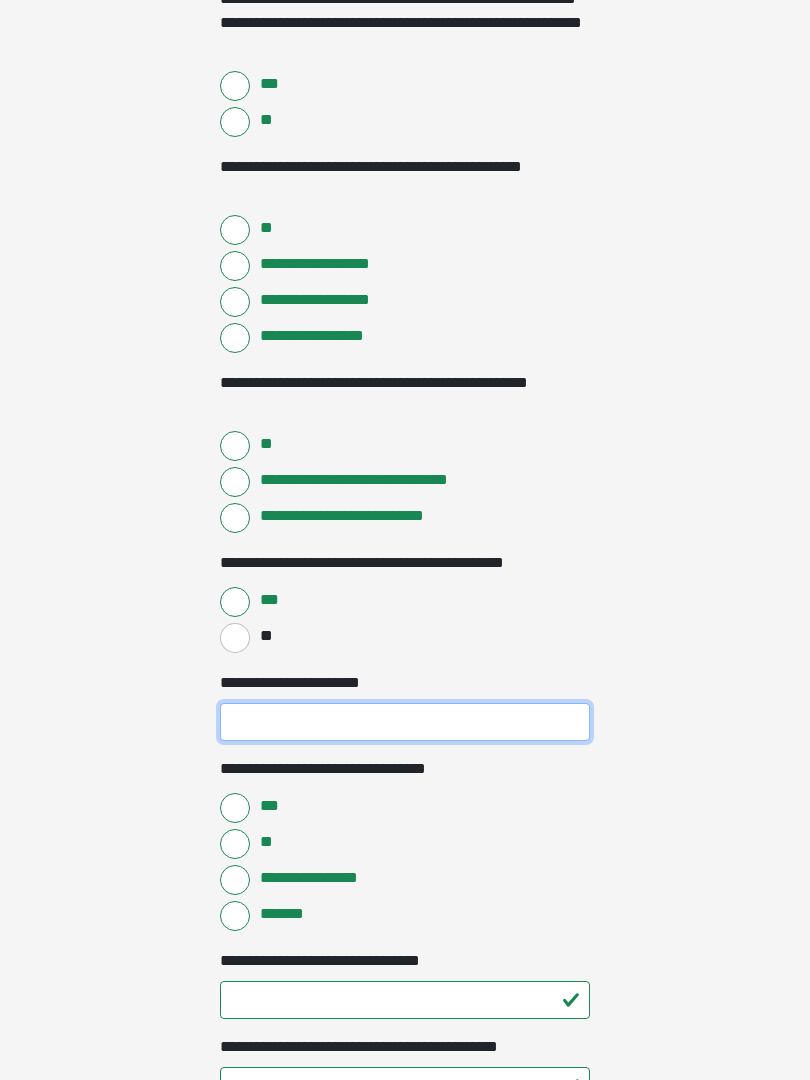 click on "**********" at bounding box center [405, 722] 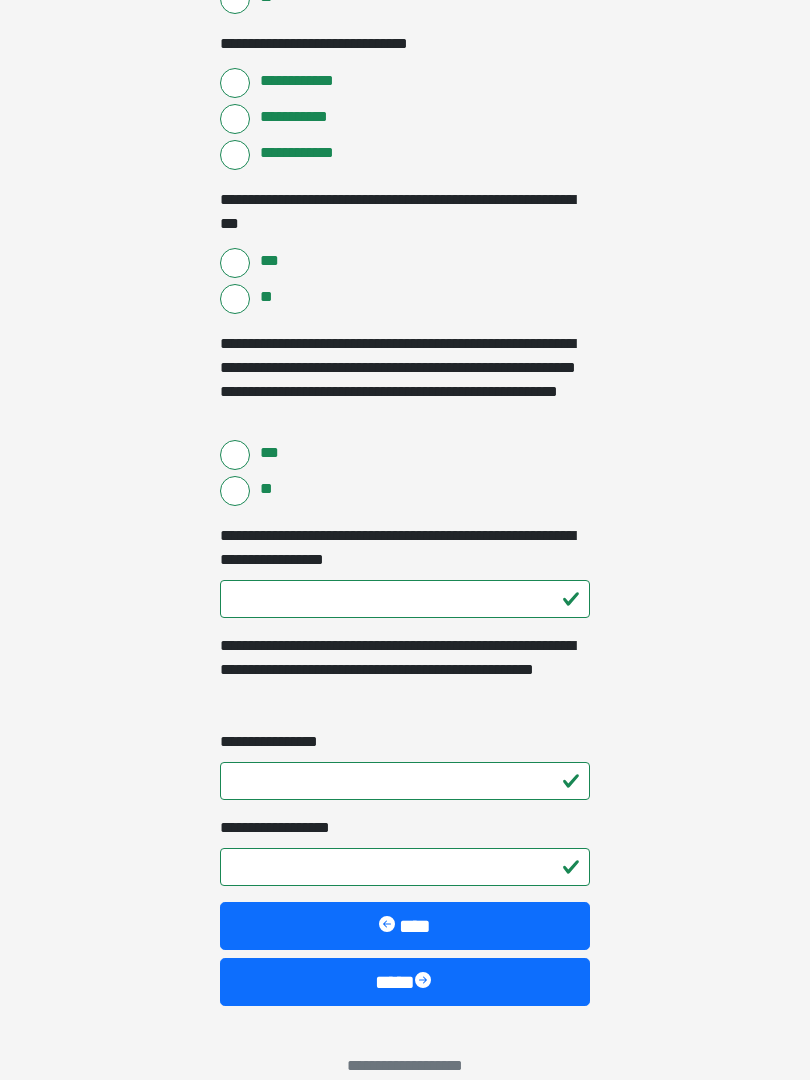 scroll, scrollTop: 4885, scrollLeft: 0, axis: vertical 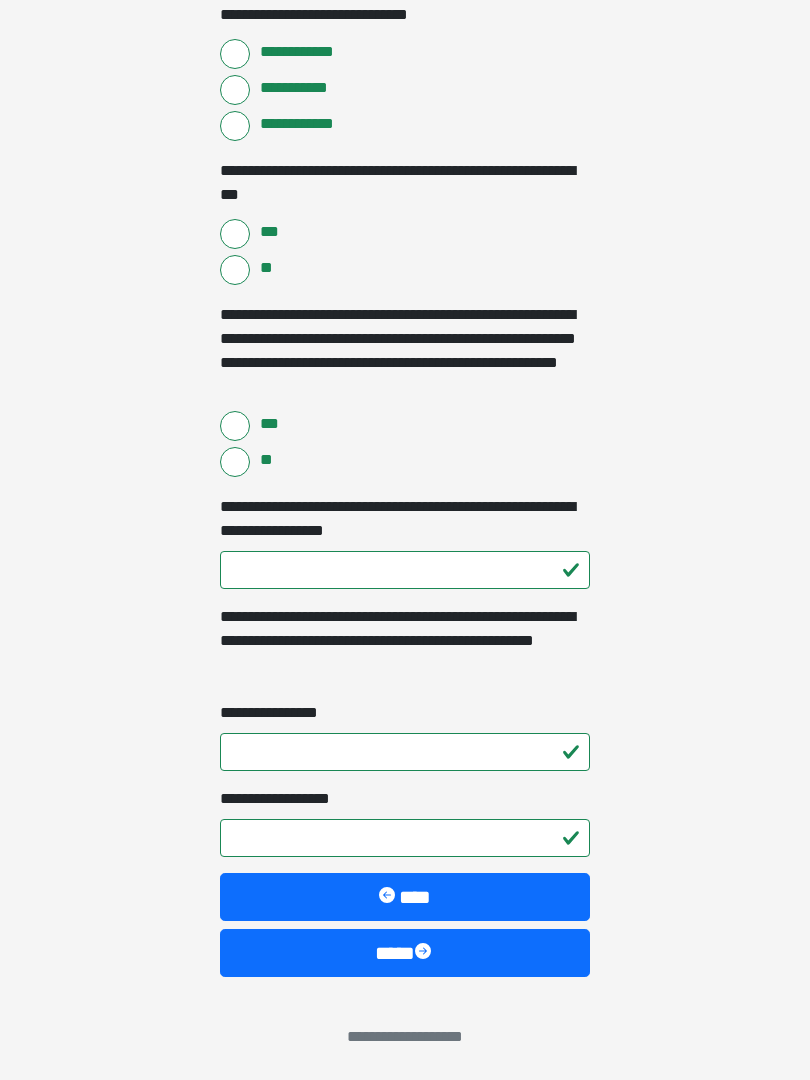 type on "**" 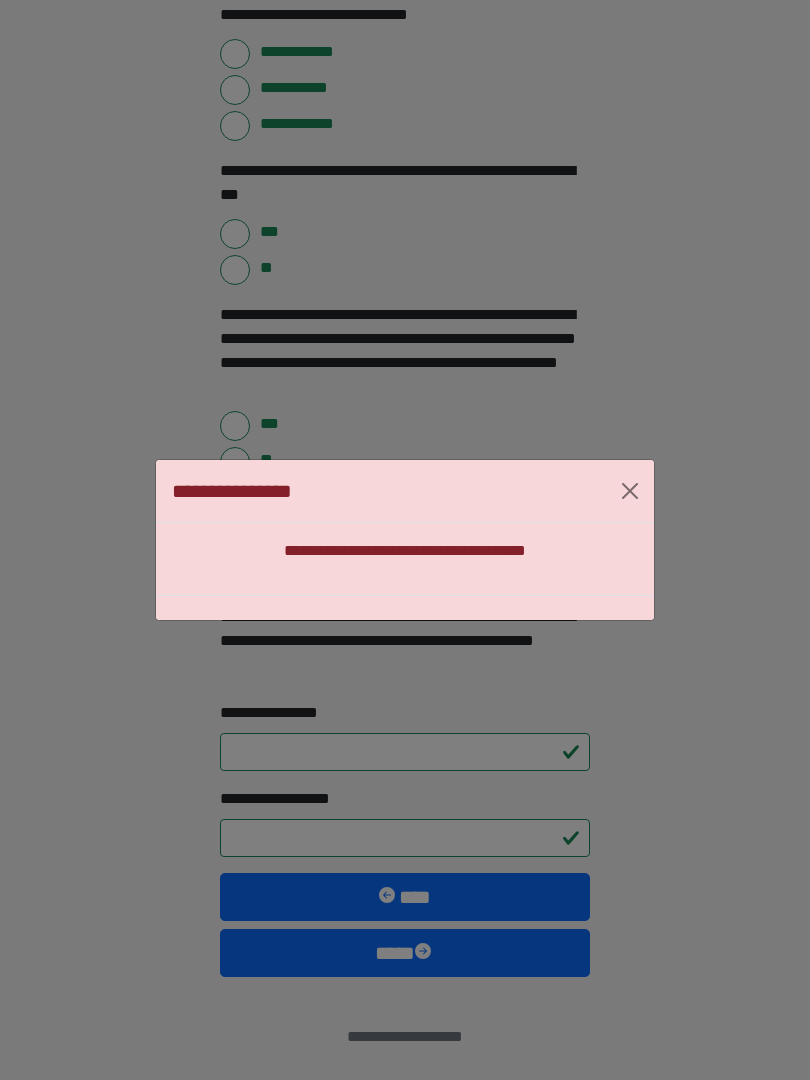 click at bounding box center (630, 491) 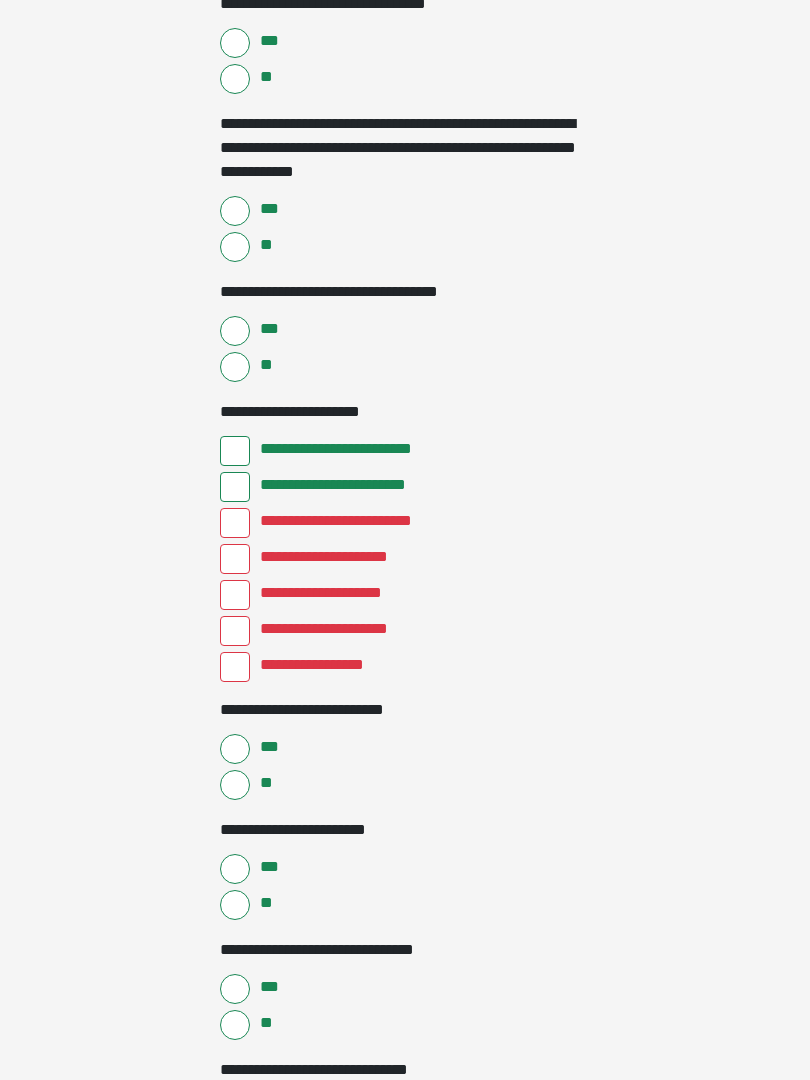 scroll, scrollTop: 2989, scrollLeft: 0, axis: vertical 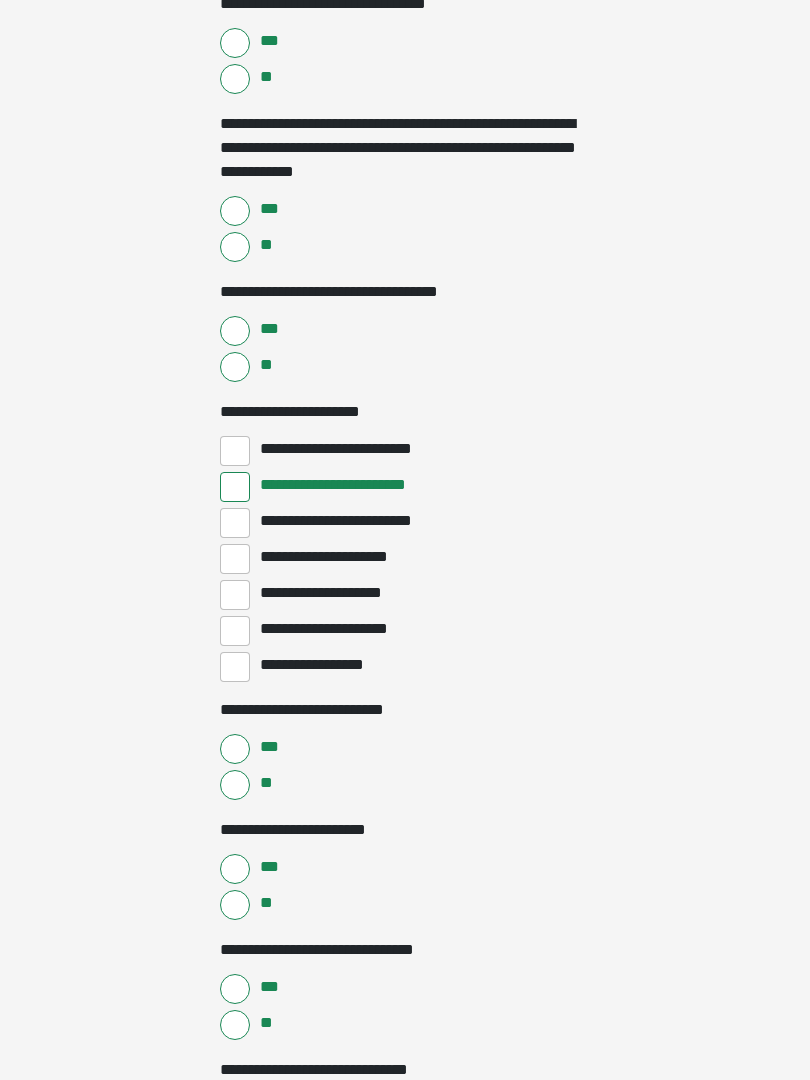 click on "**********" at bounding box center [235, 487] 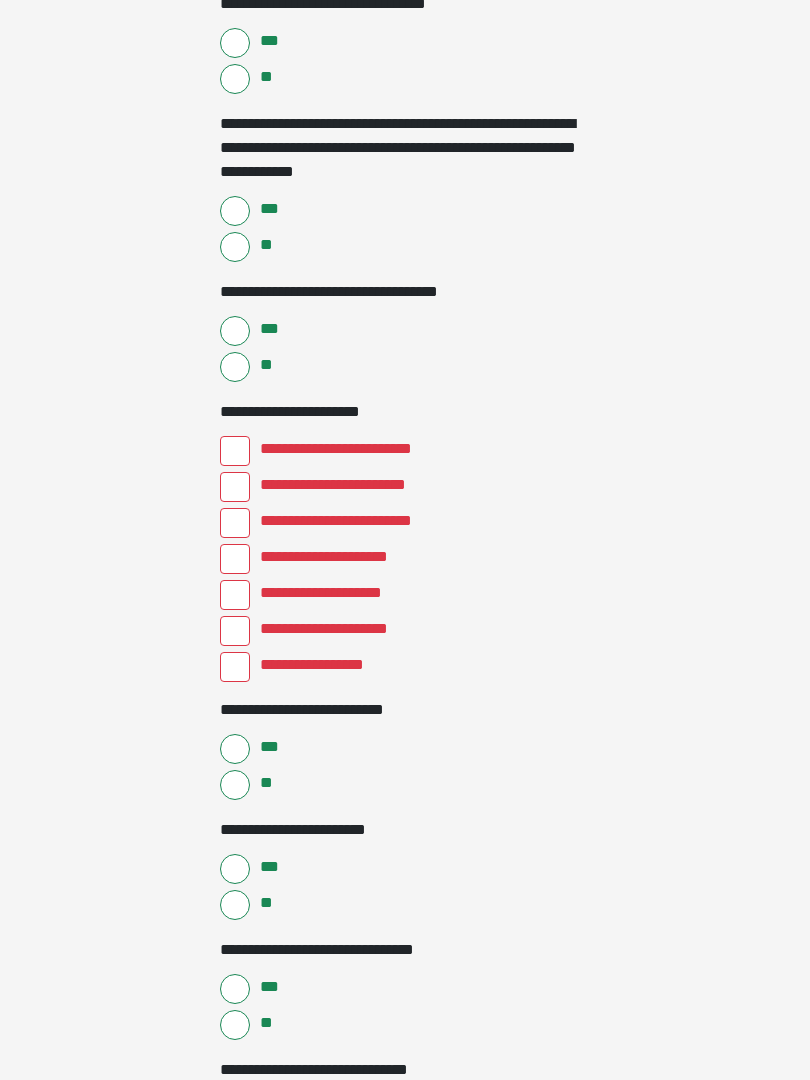 click on "**********" at bounding box center (235, 451) 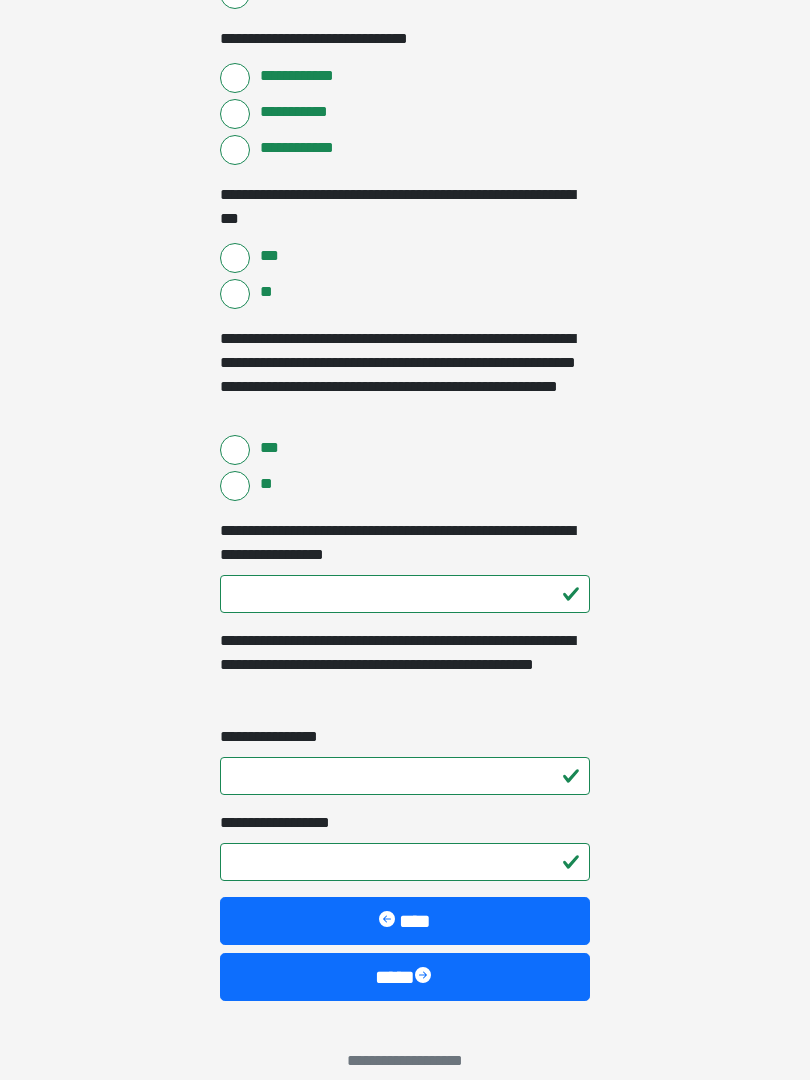 scroll, scrollTop: 4885, scrollLeft: 0, axis: vertical 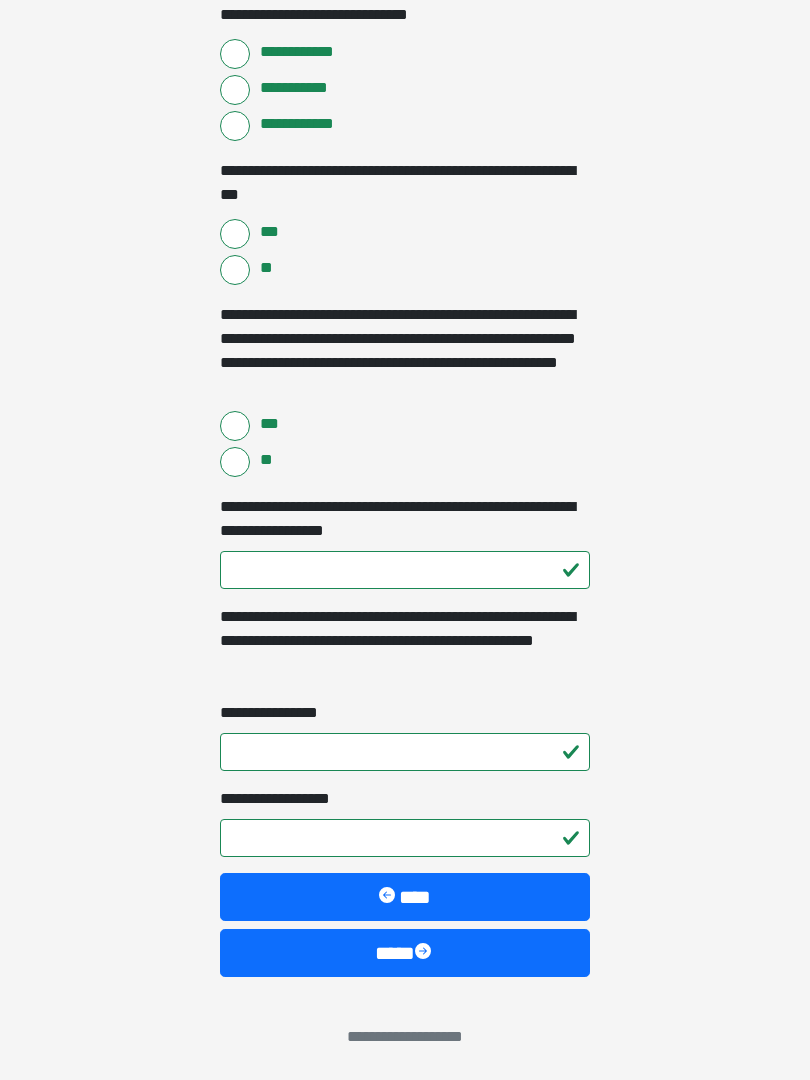 click on "****" at bounding box center (405, 953) 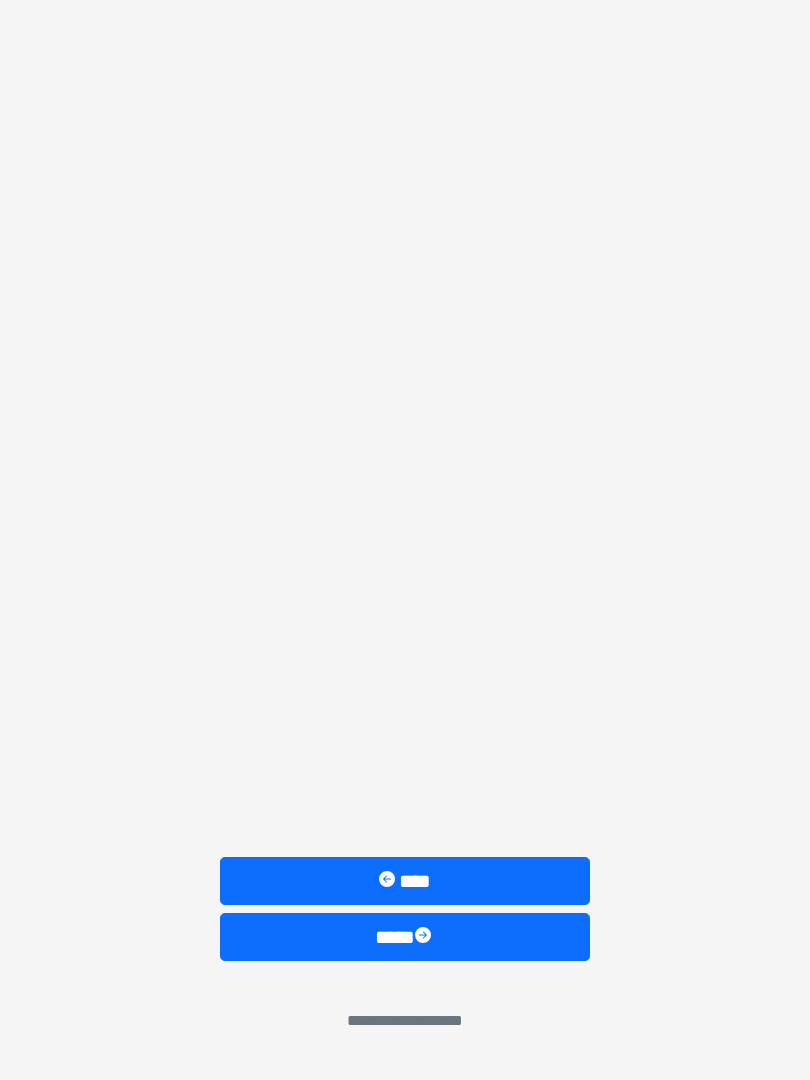scroll, scrollTop: 0, scrollLeft: 0, axis: both 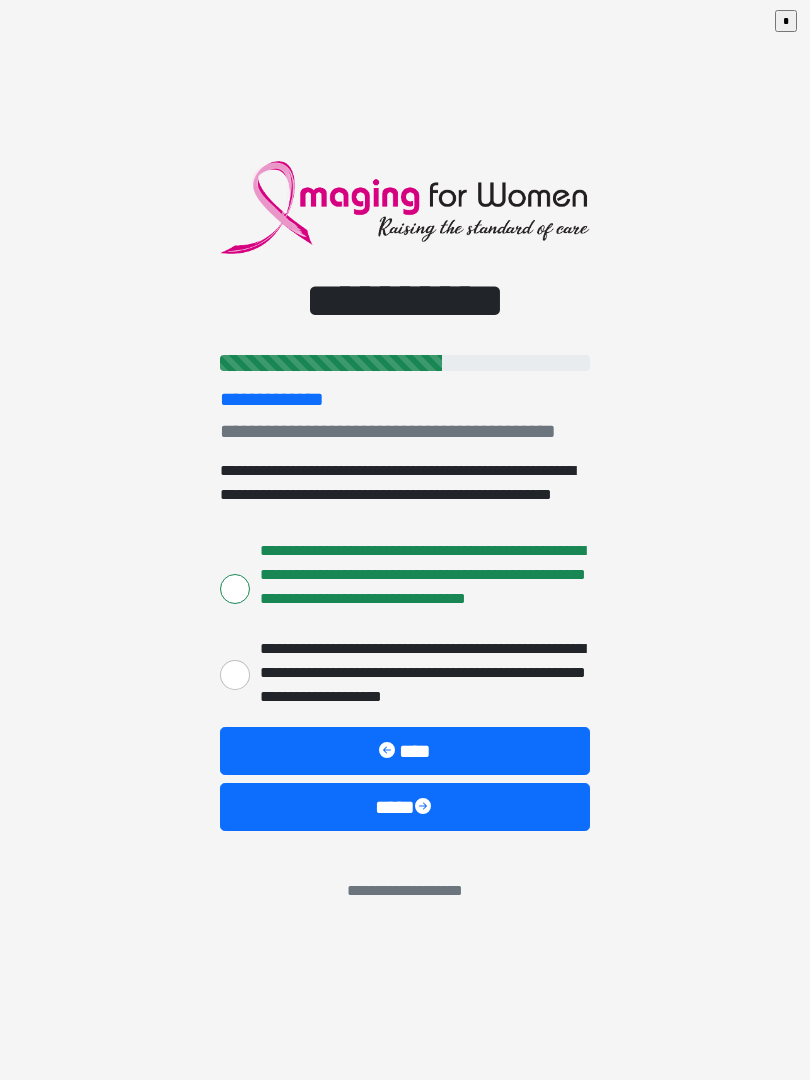 click on "****" at bounding box center [405, 807] 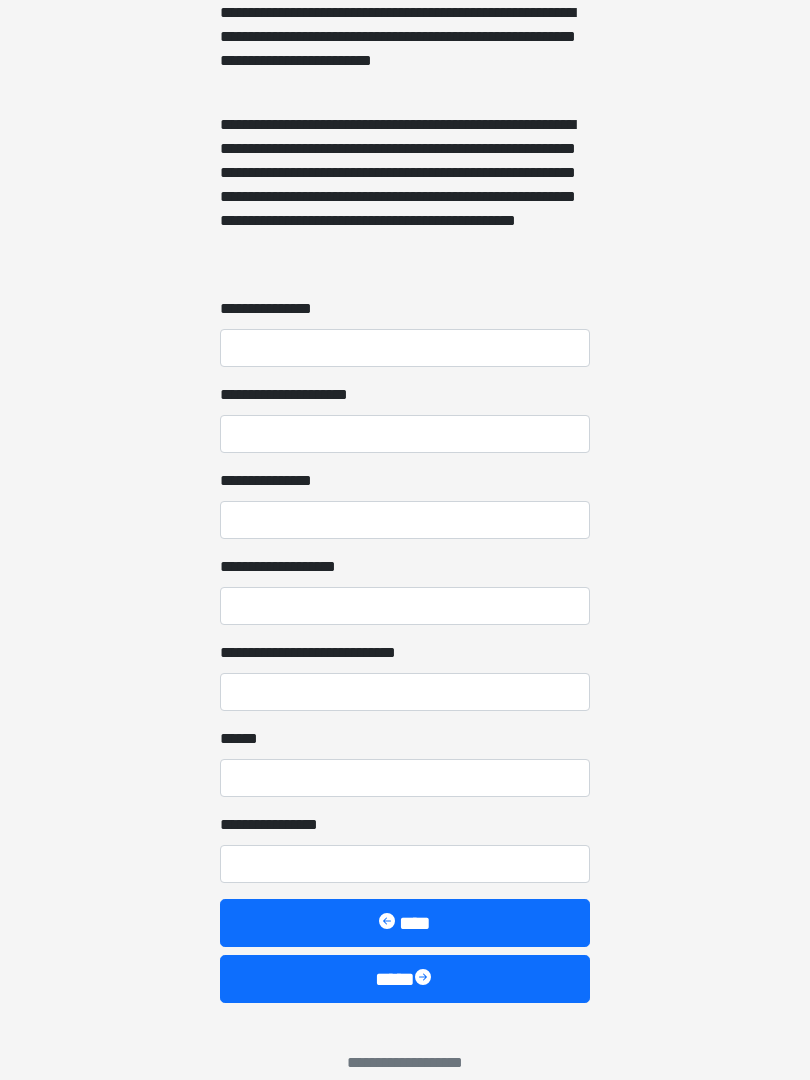 scroll, scrollTop: 1467, scrollLeft: 0, axis: vertical 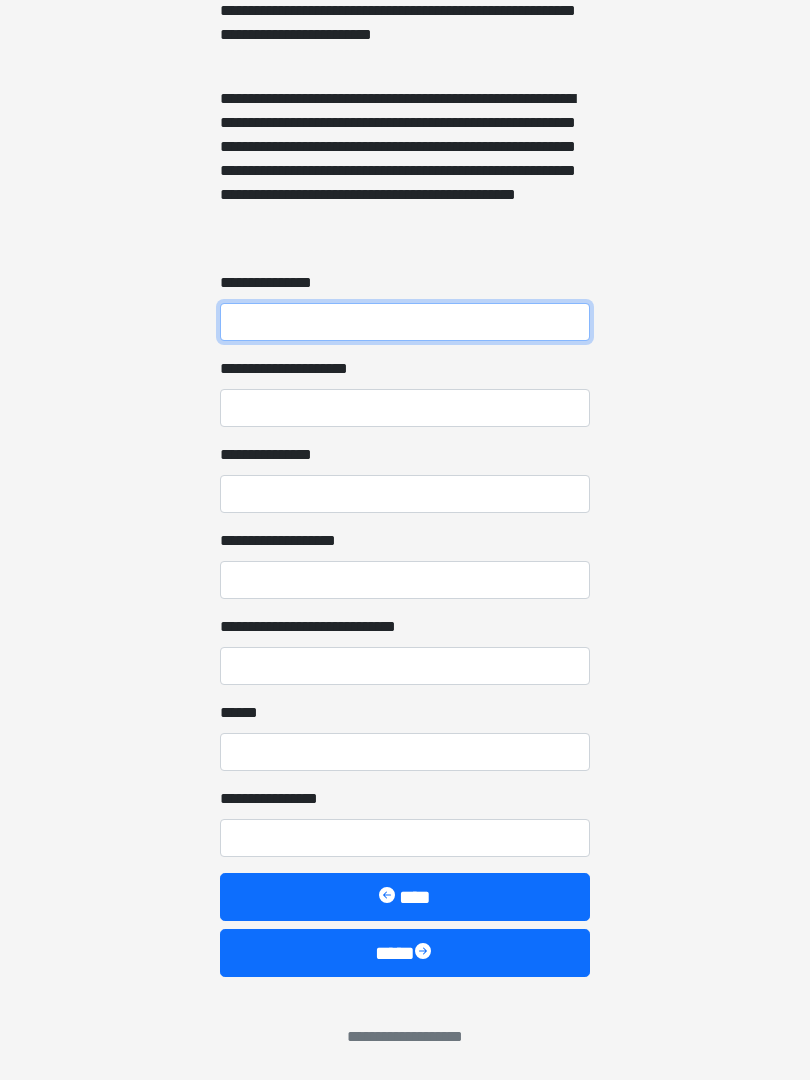 click on "**********" at bounding box center (405, 322) 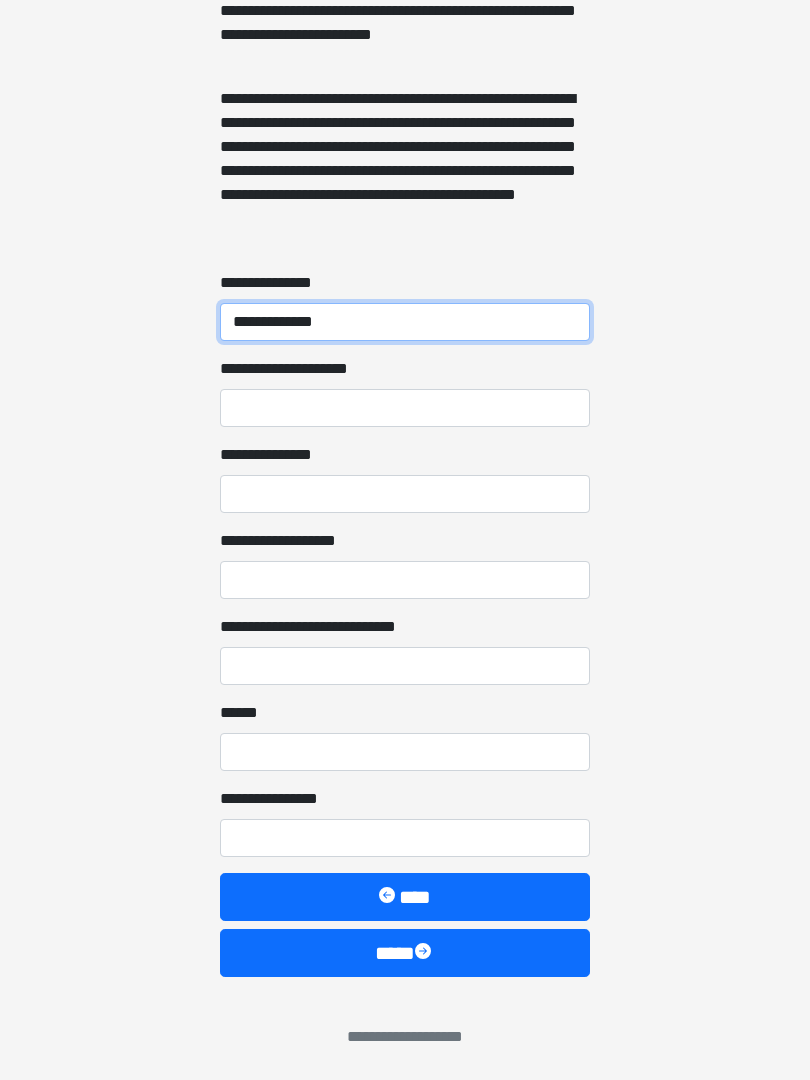 type on "**********" 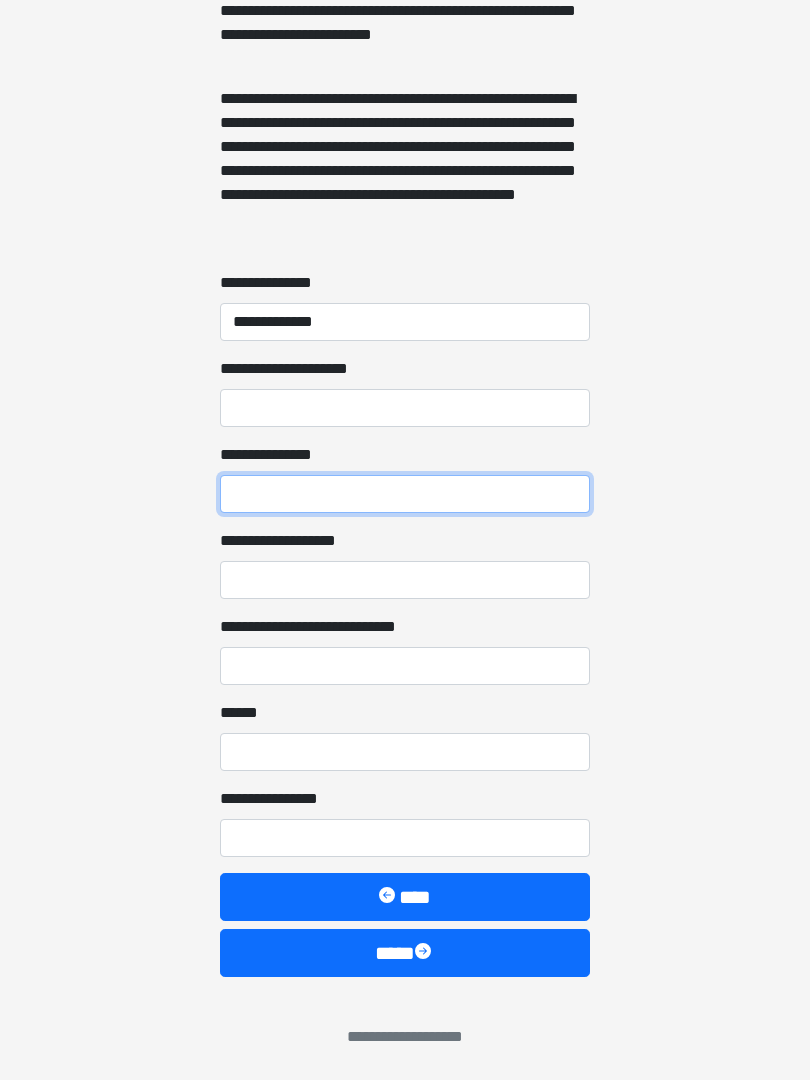 click on "**********" at bounding box center [405, 494] 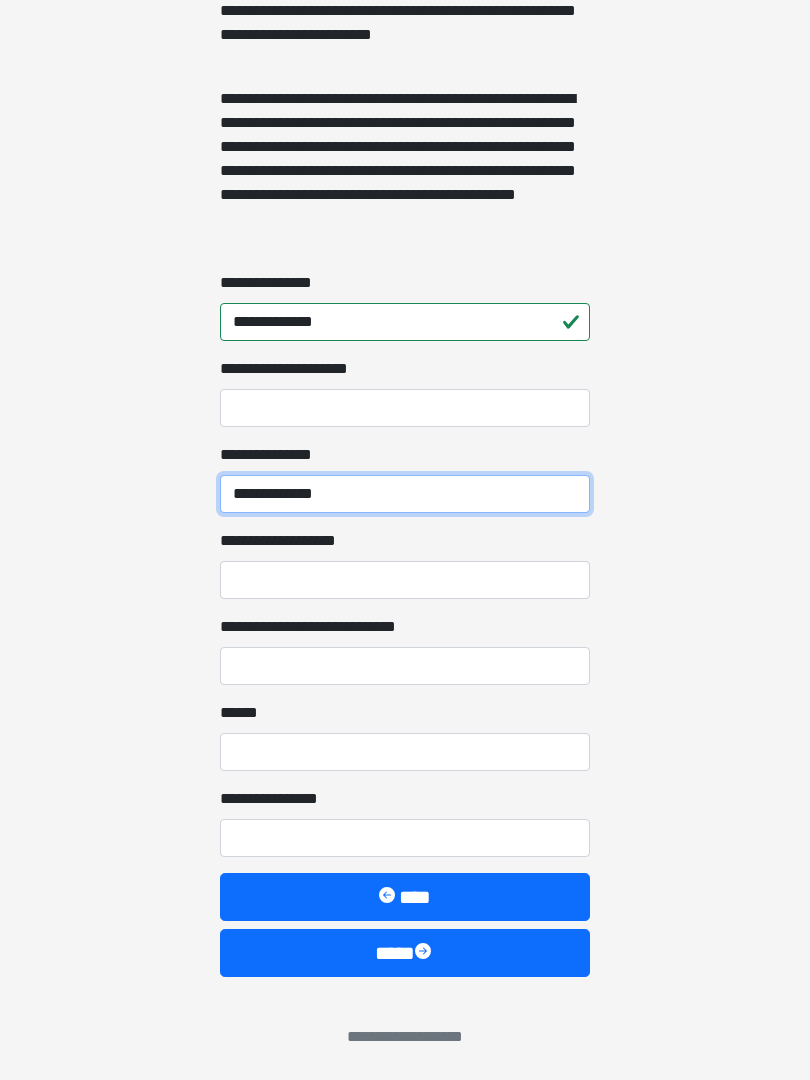 type on "**********" 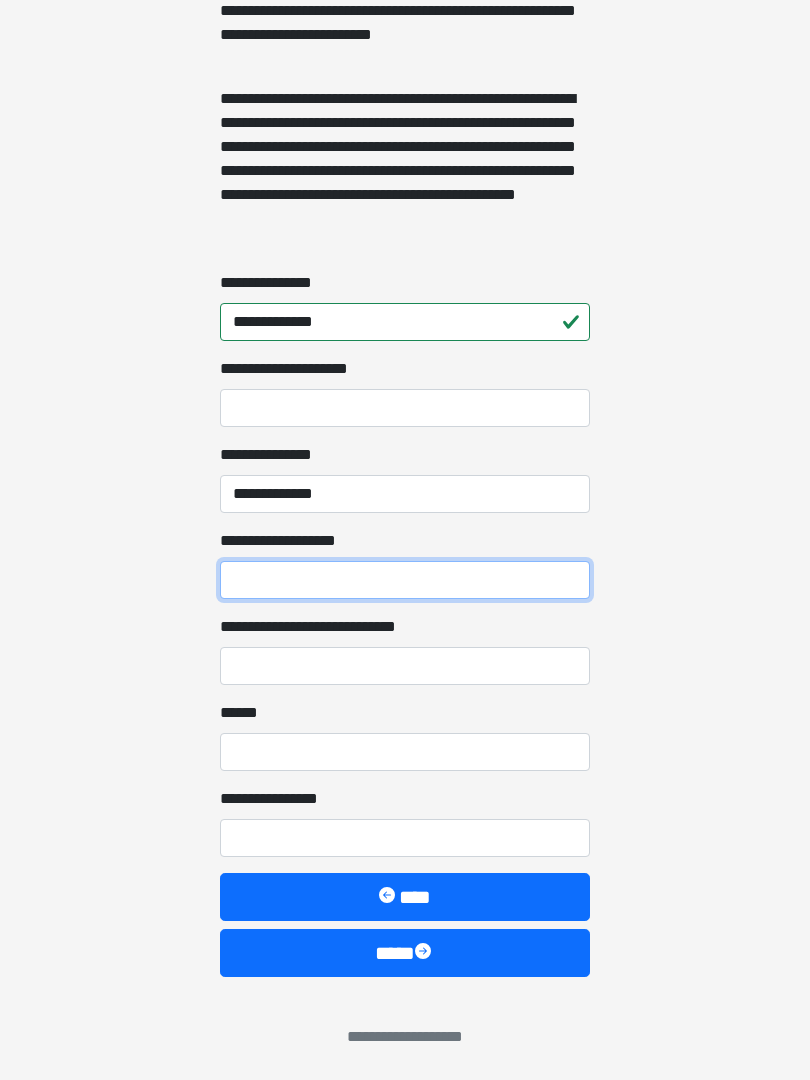 click on "**********" at bounding box center [405, 580] 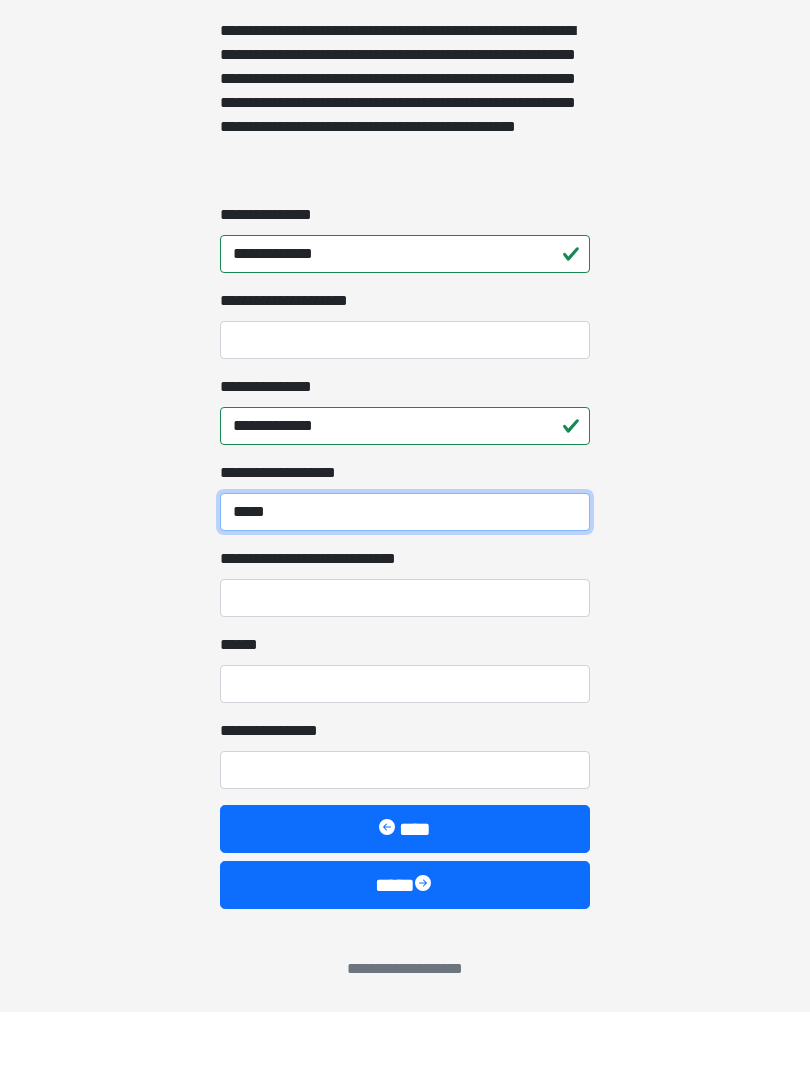 type on "*****" 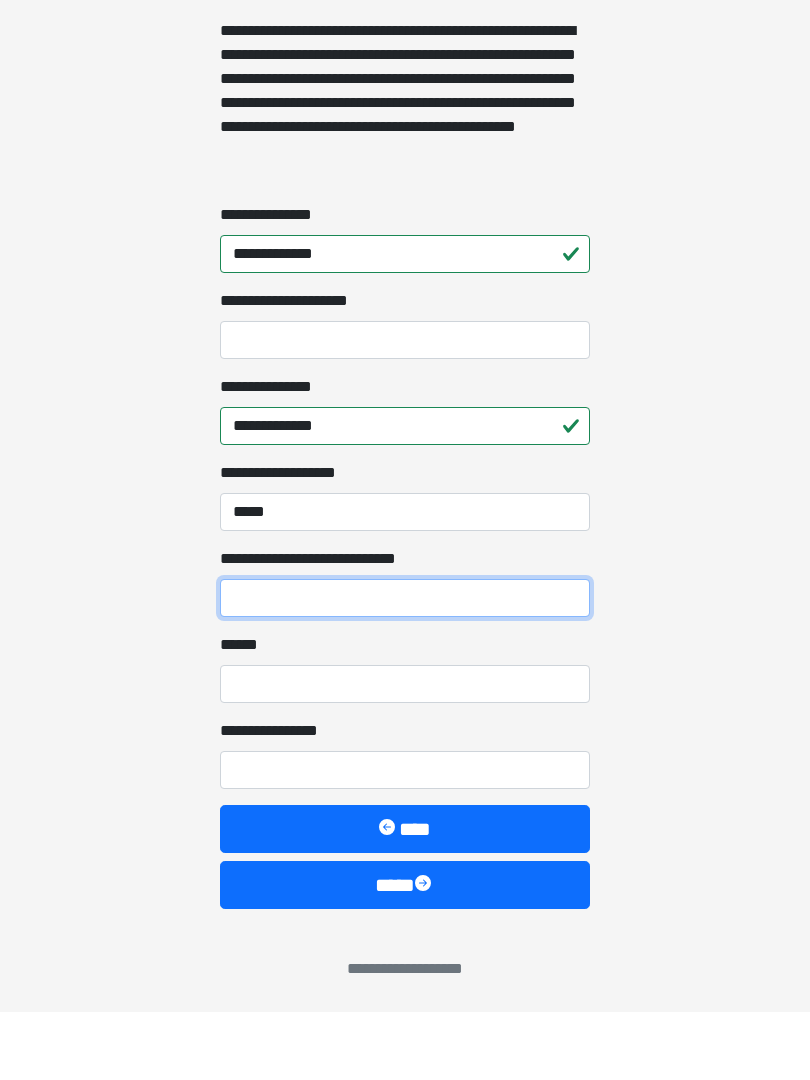 click on "**********" at bounding box center (405, 666) 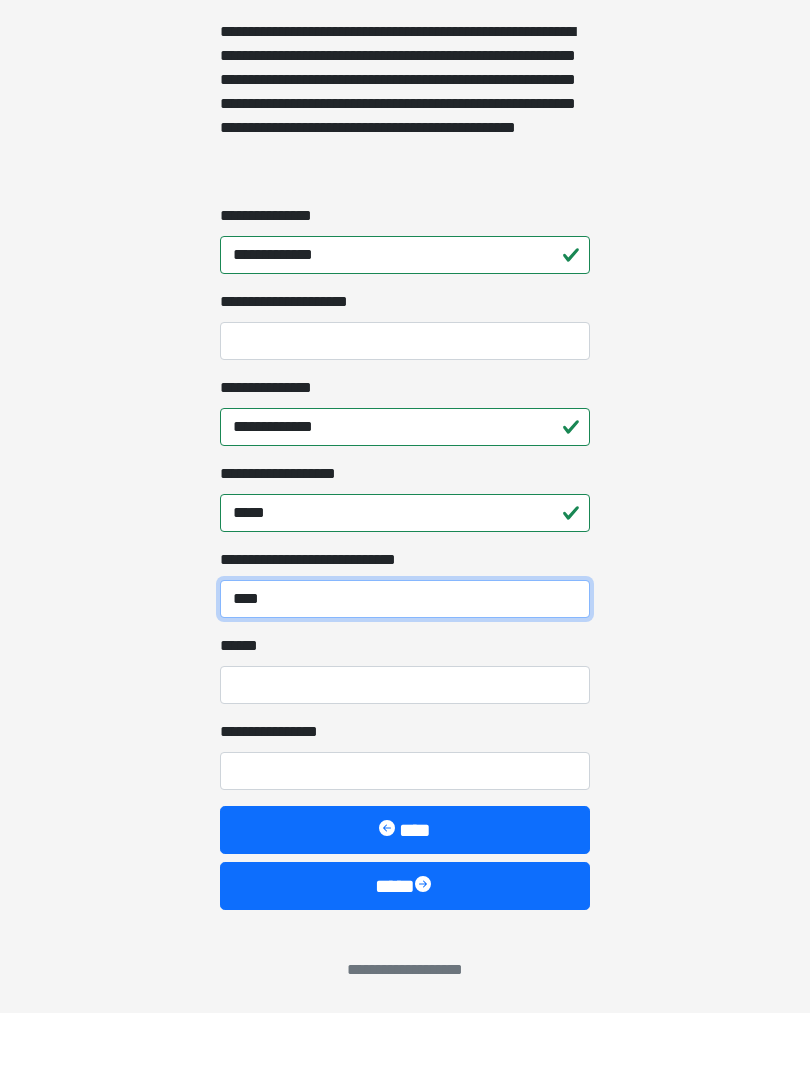 type on "****" 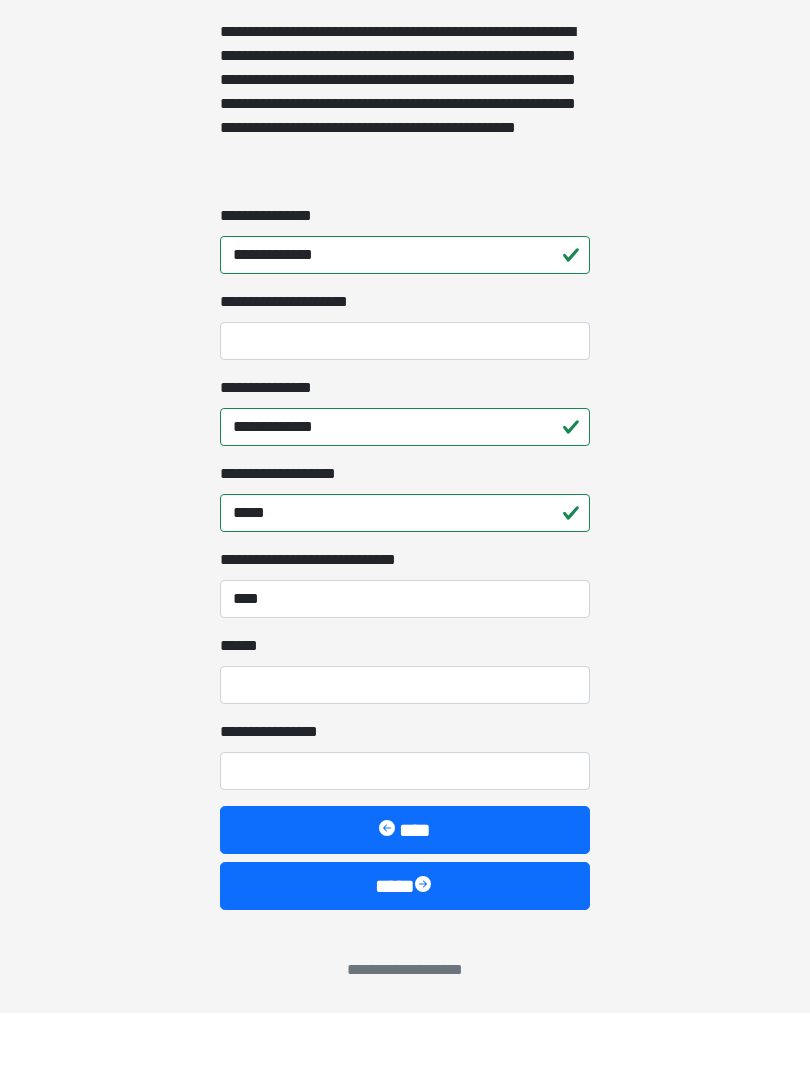 click on "**** *" at bounding box center [405, 752] 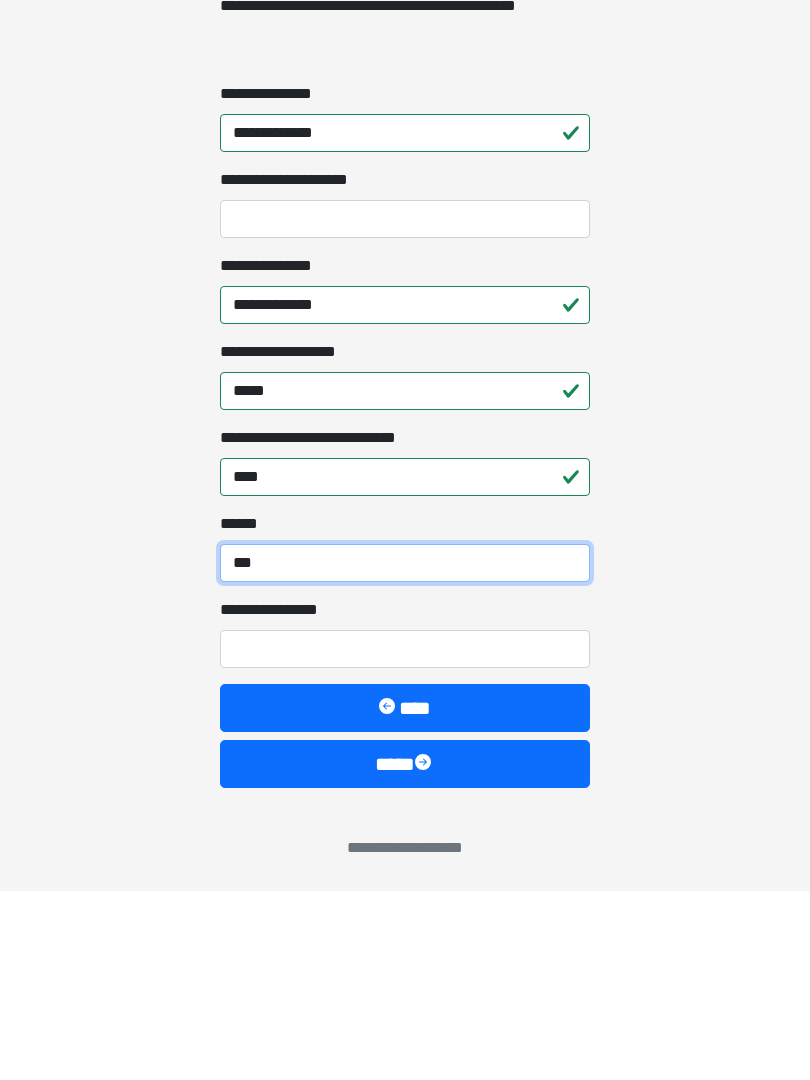 type on "***" 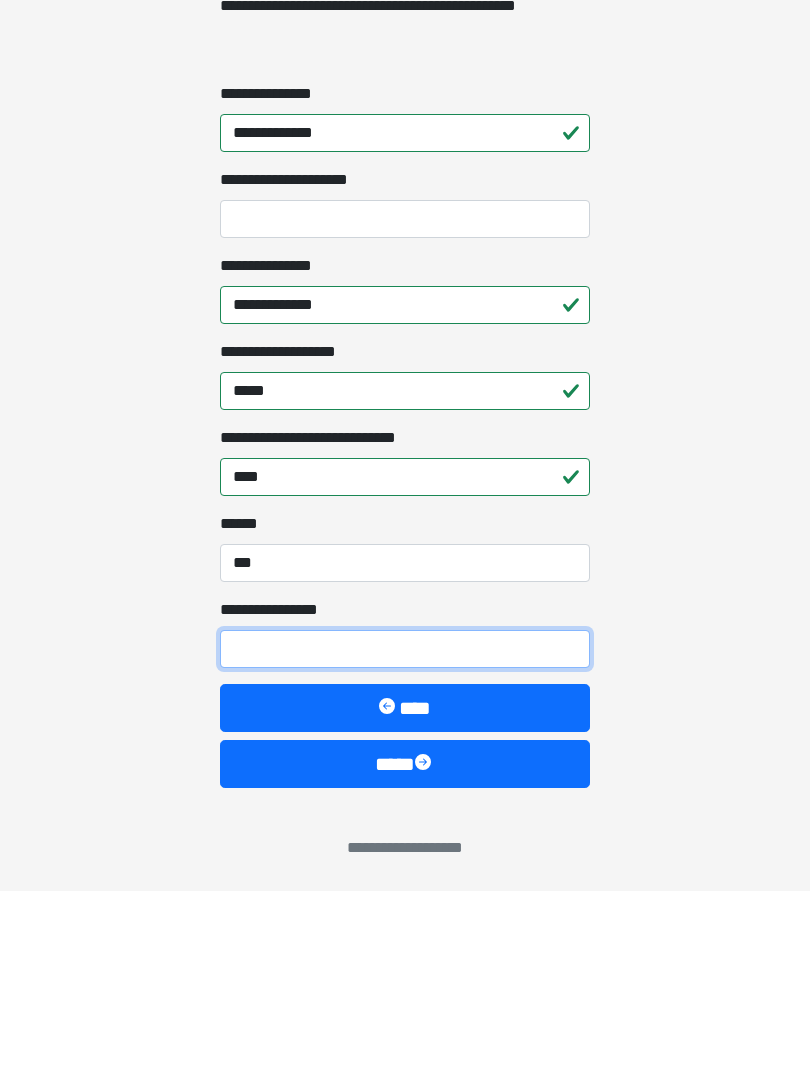 click on "**********" at bounding box center [405, 838] 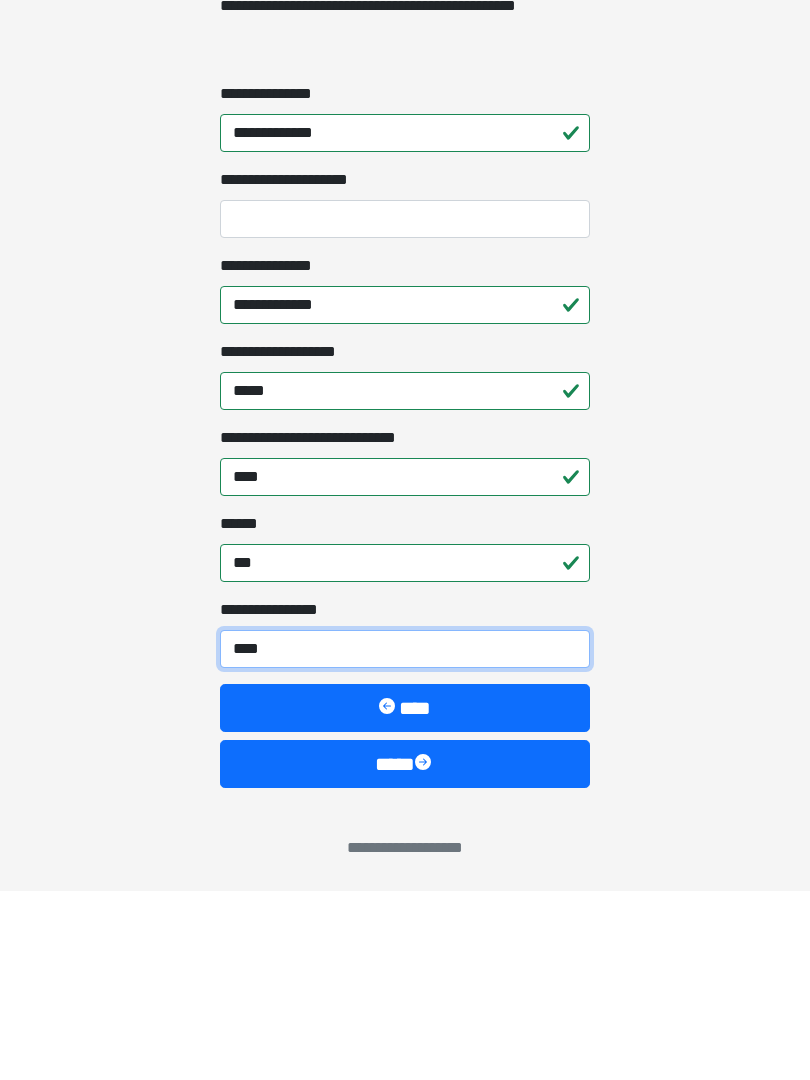 type on "*****" 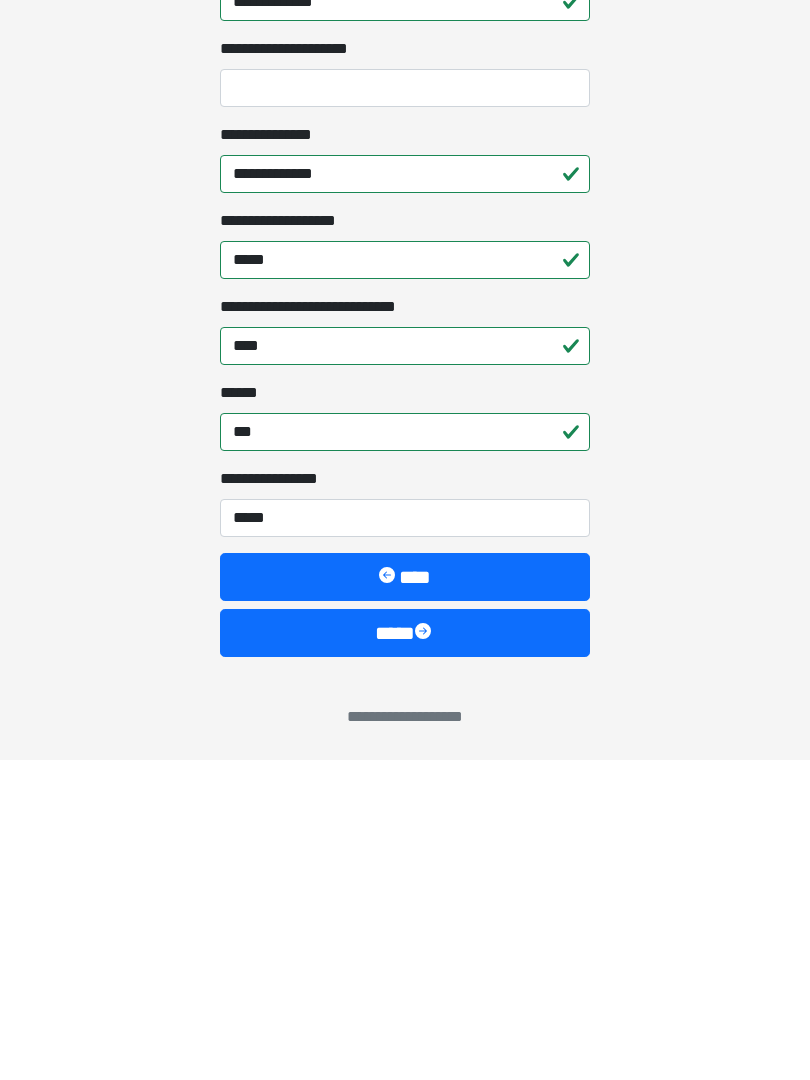 click on "****" at bounding box center (405, 953) 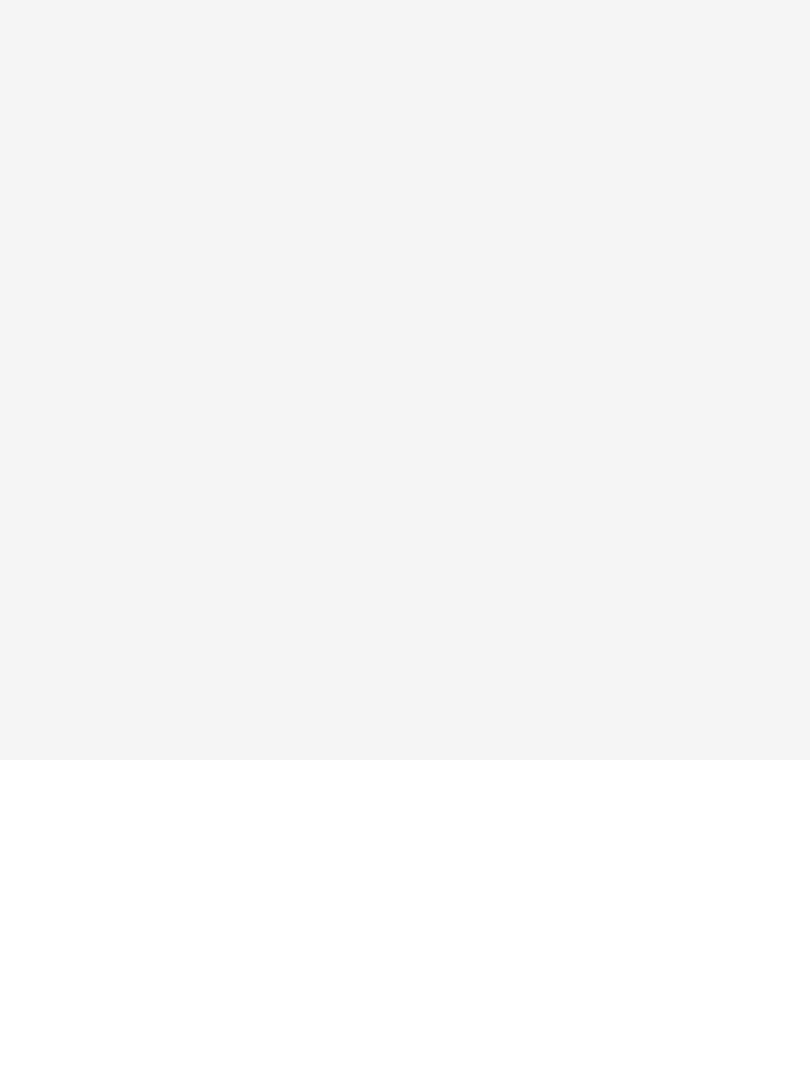 scroll, scrollTop: 0, scrollLeft: 0, axis: both 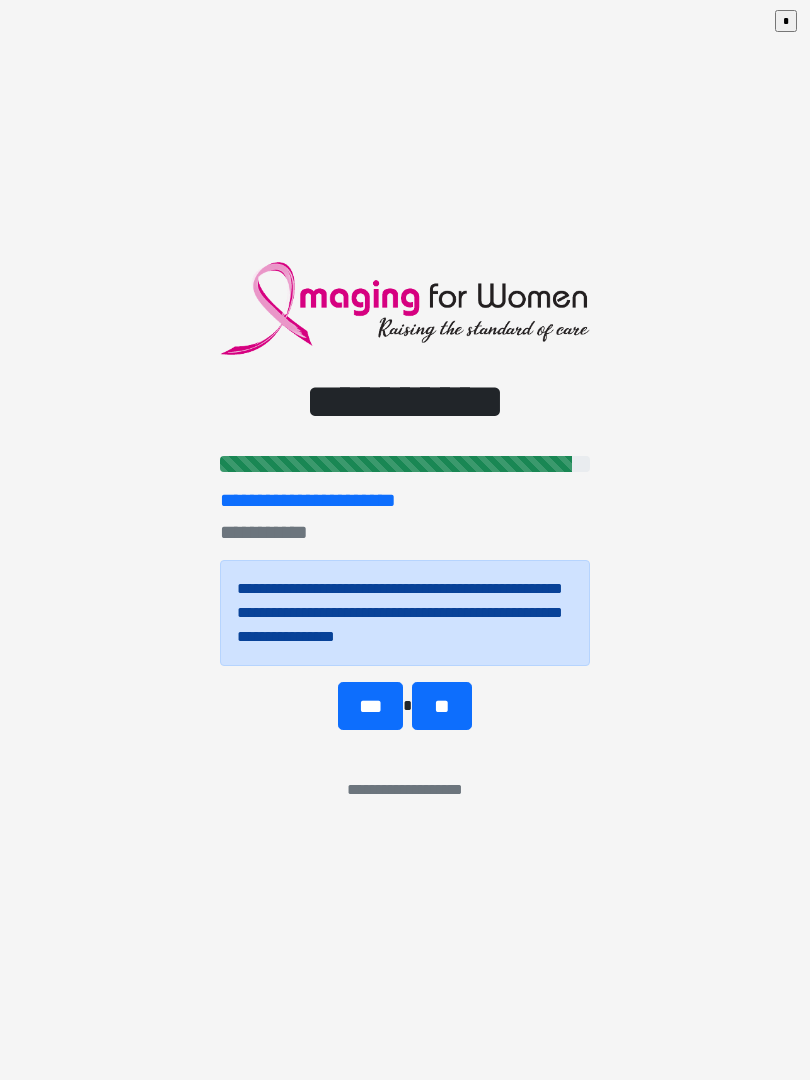 click on "**" at bounding box center [441, 706] 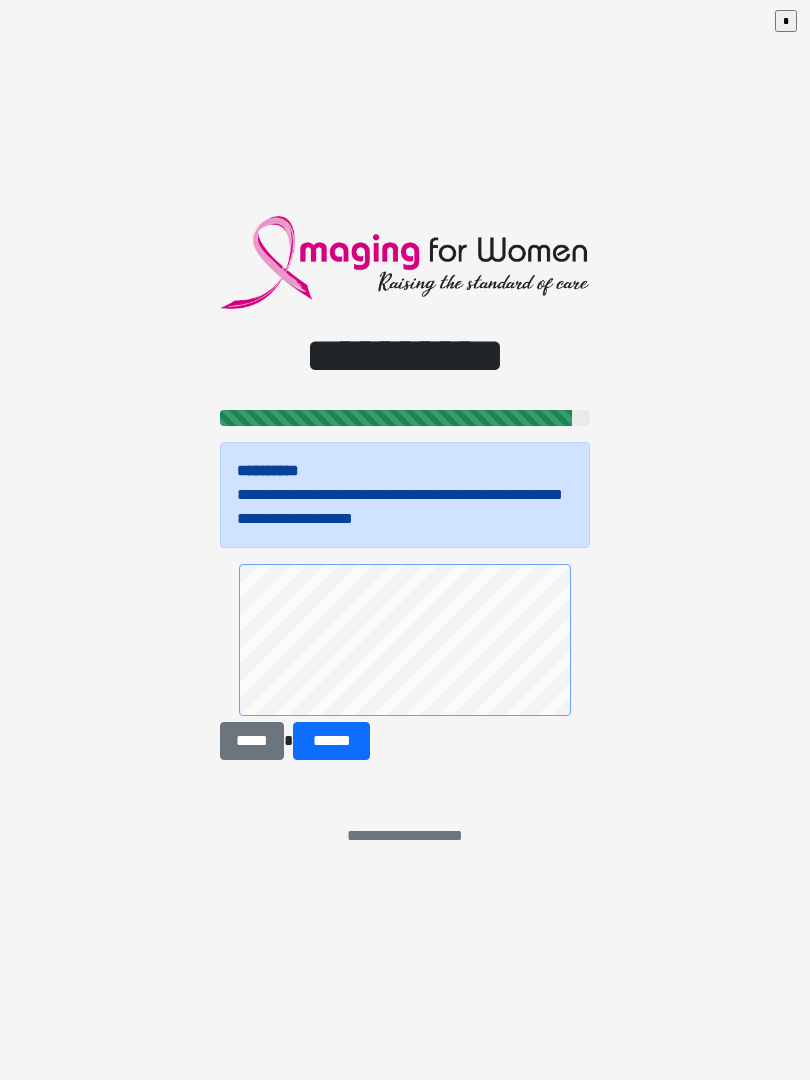 click on "******" at bounding box center [331, 741] 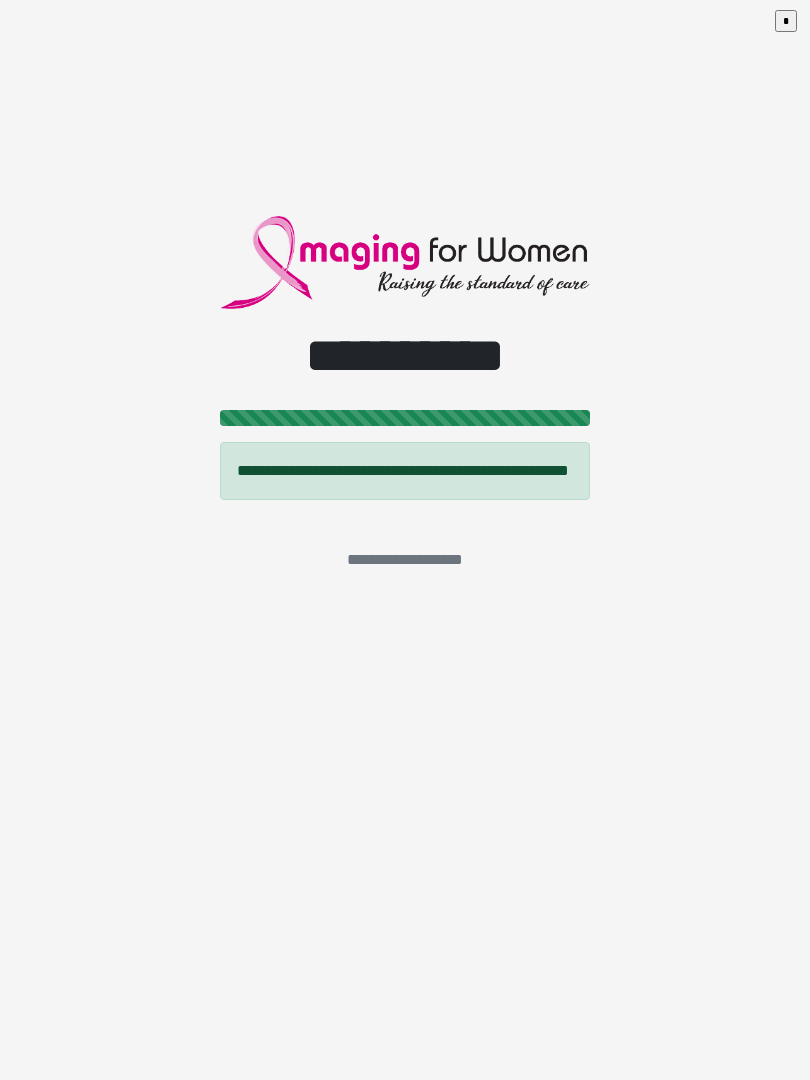 click on "**********" at bounding box center (405, 540) 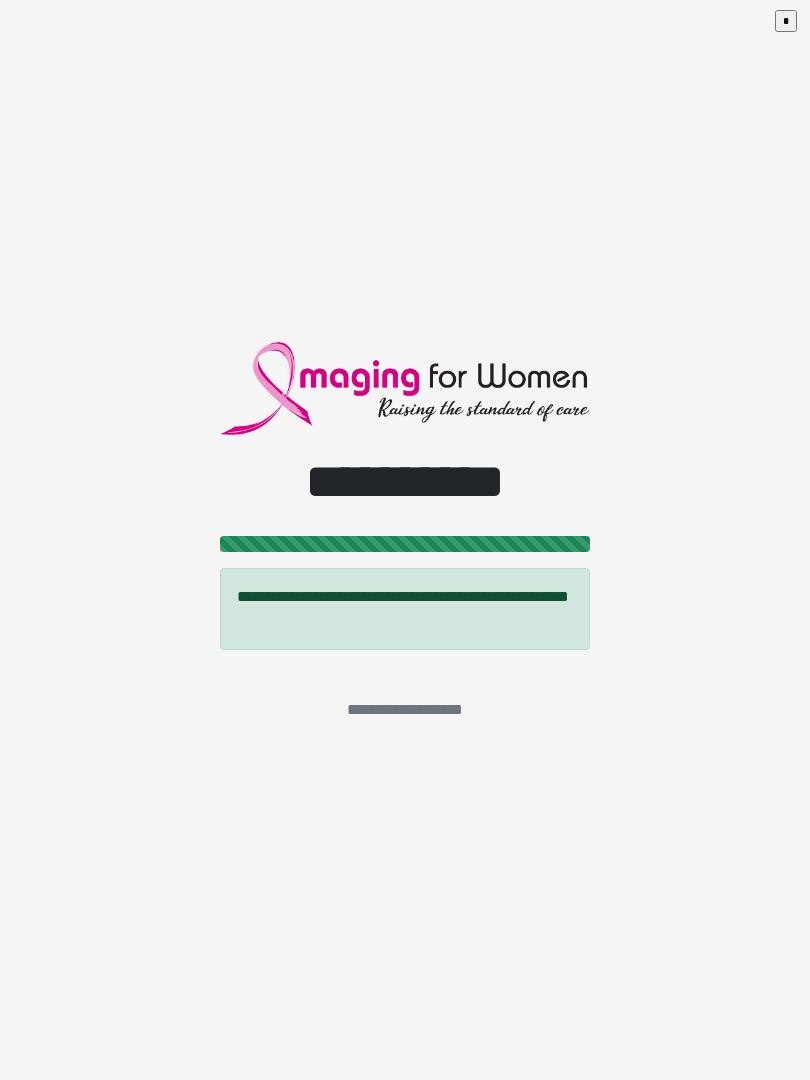click on "*" at bounding box center (786, 21) 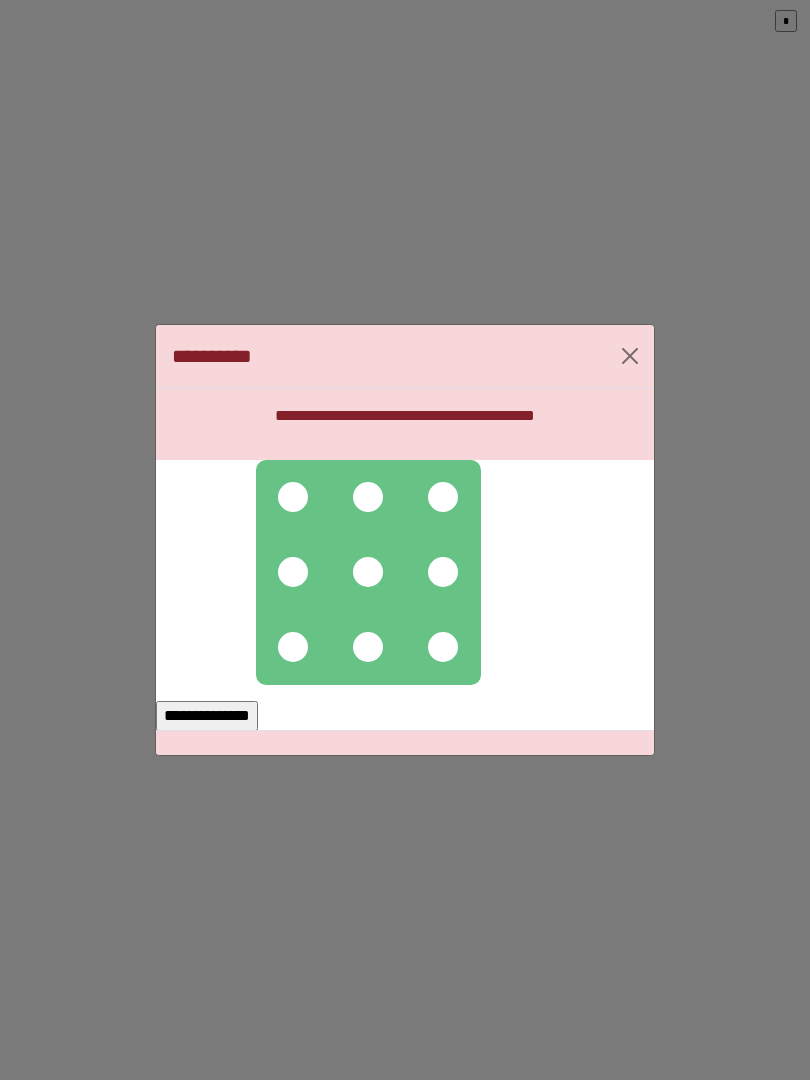 click at bounding box center [293, 497] 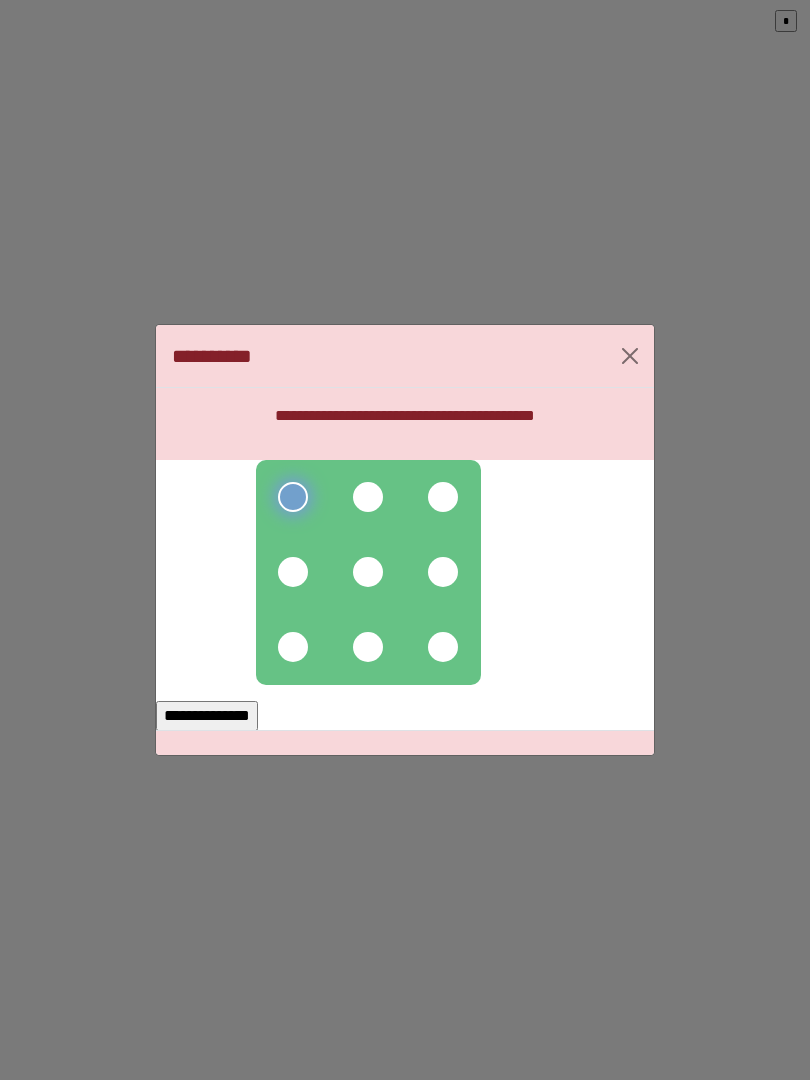 click at bounding box center [368, 497] 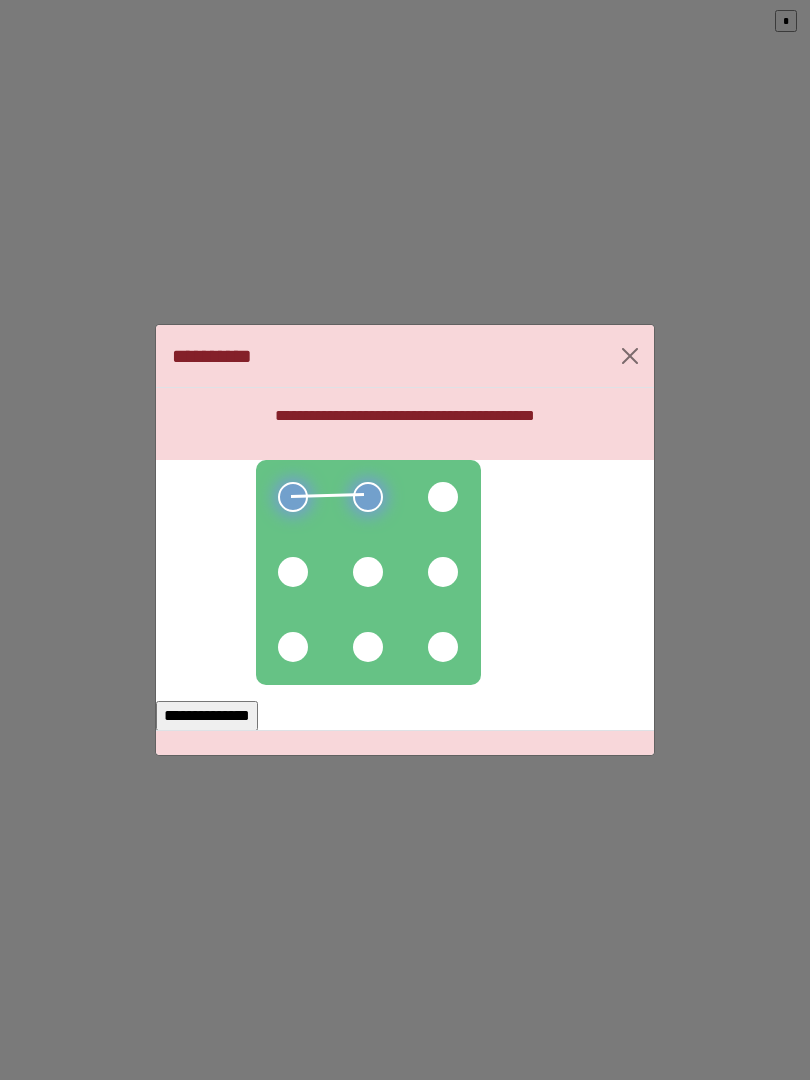 click at bounding box center [443, 497] 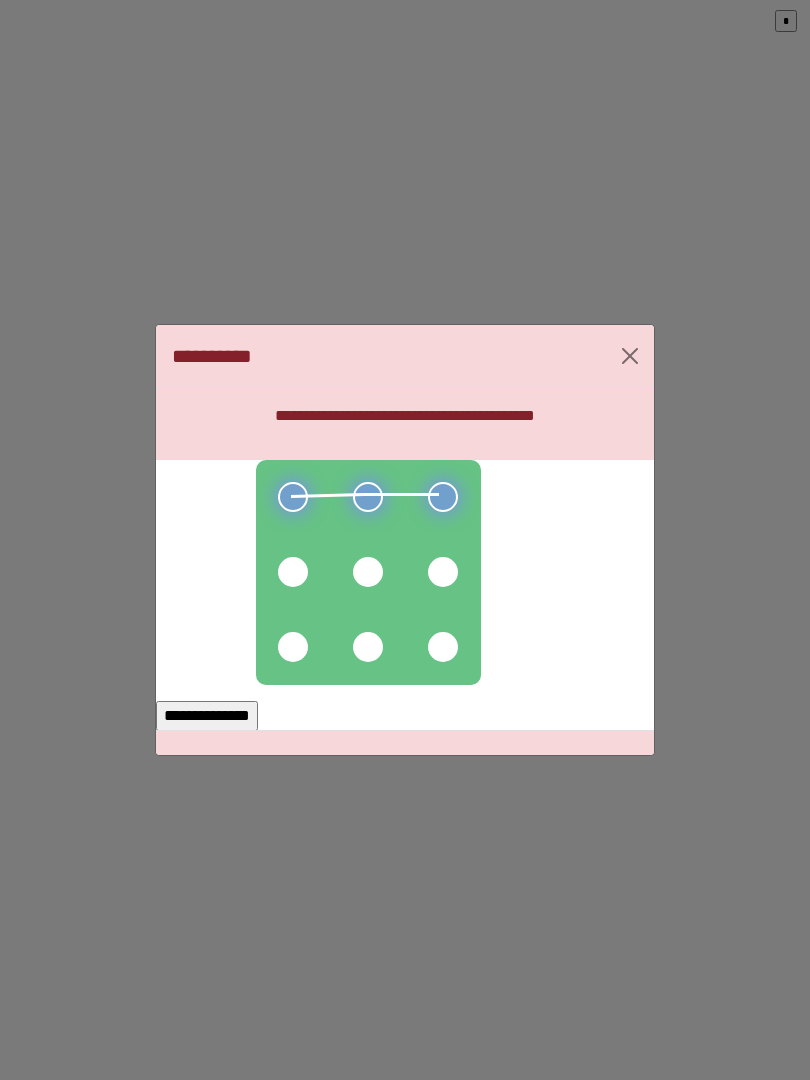 click at bounding box center (443, 572) 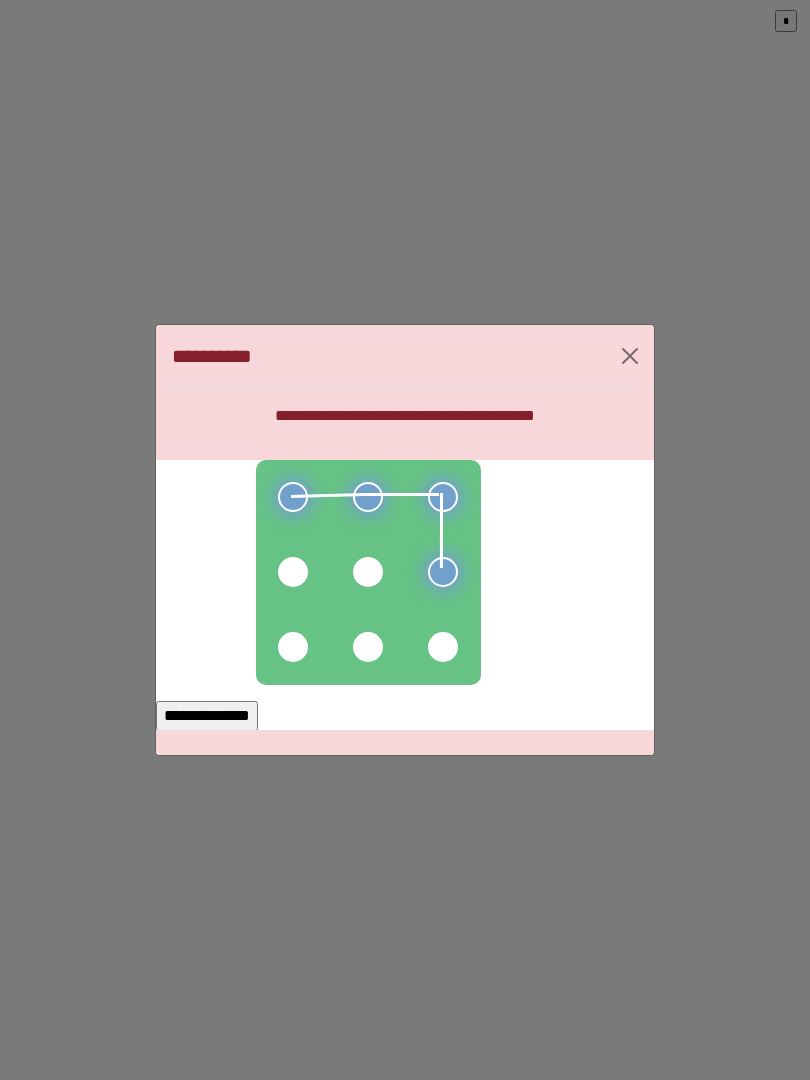 click at bounding box center (368, 572) 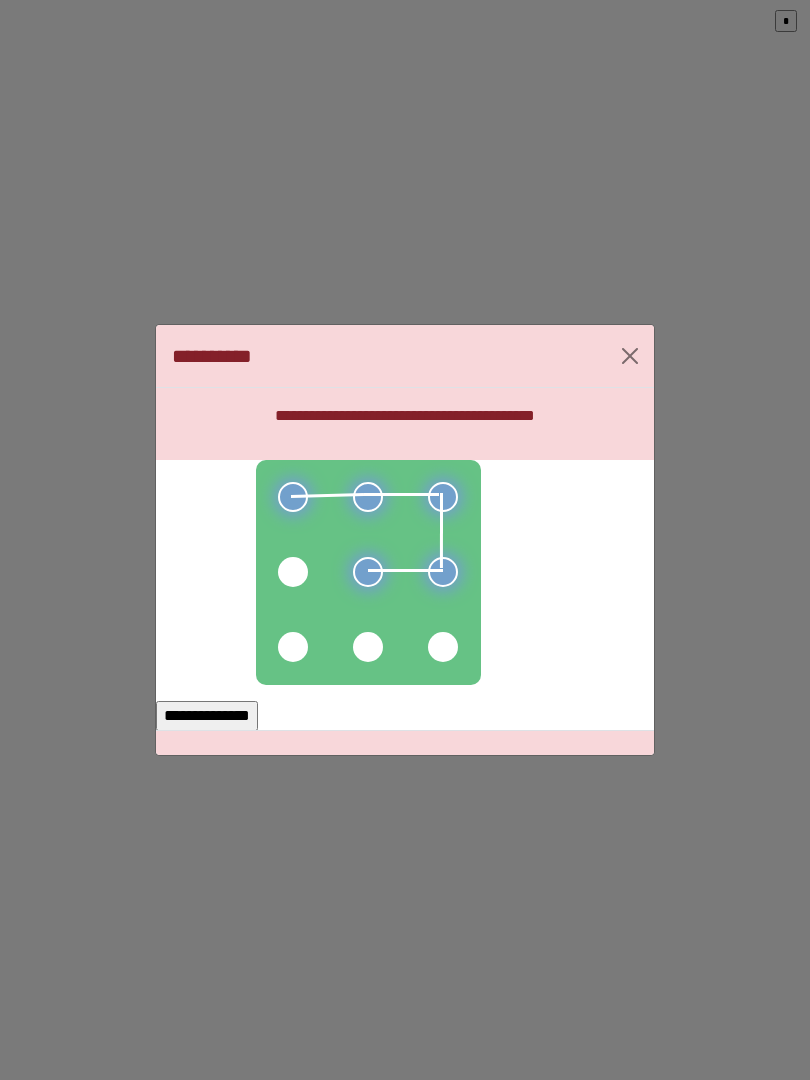 click at bounding box center [293, 572] 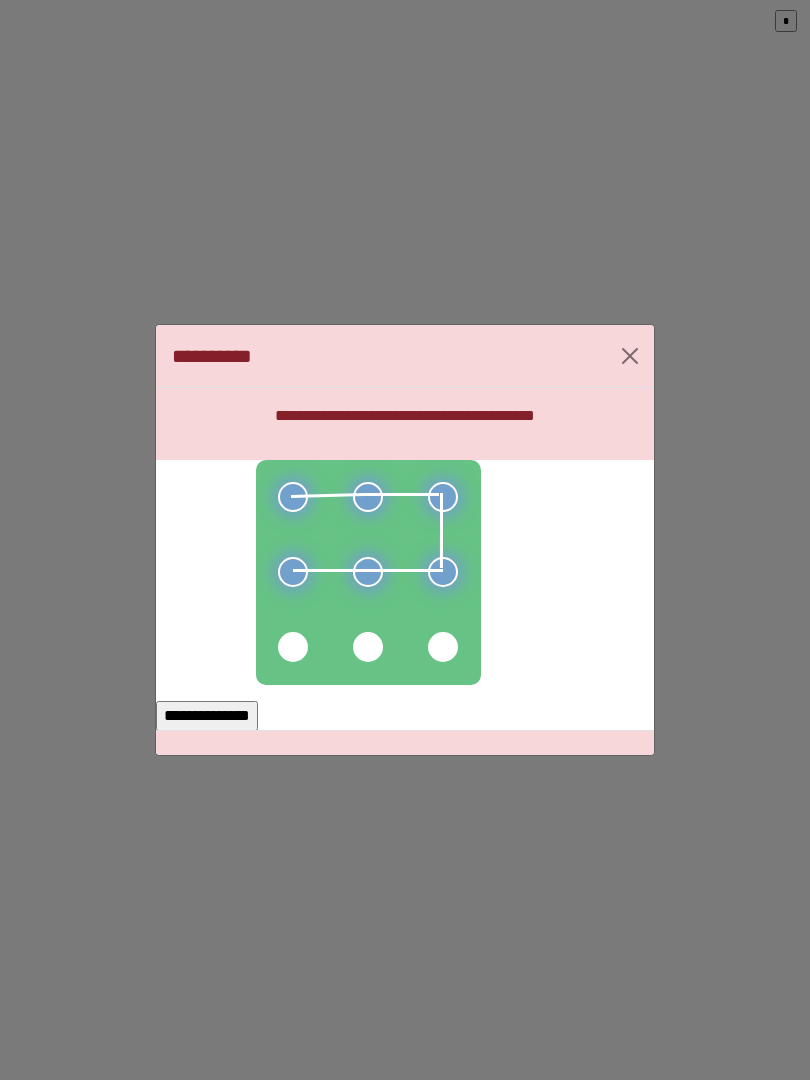 click on "**********" at bounding box center [405, 707] 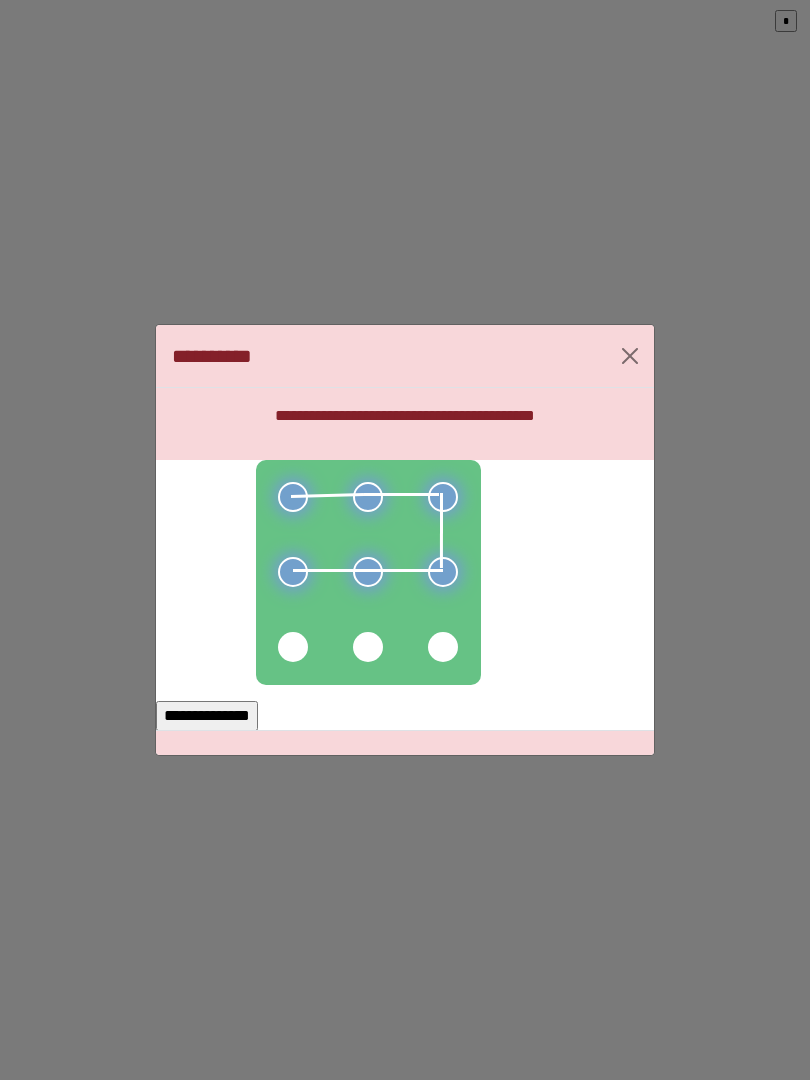 click on "**********" at bounding box center (207, 716) 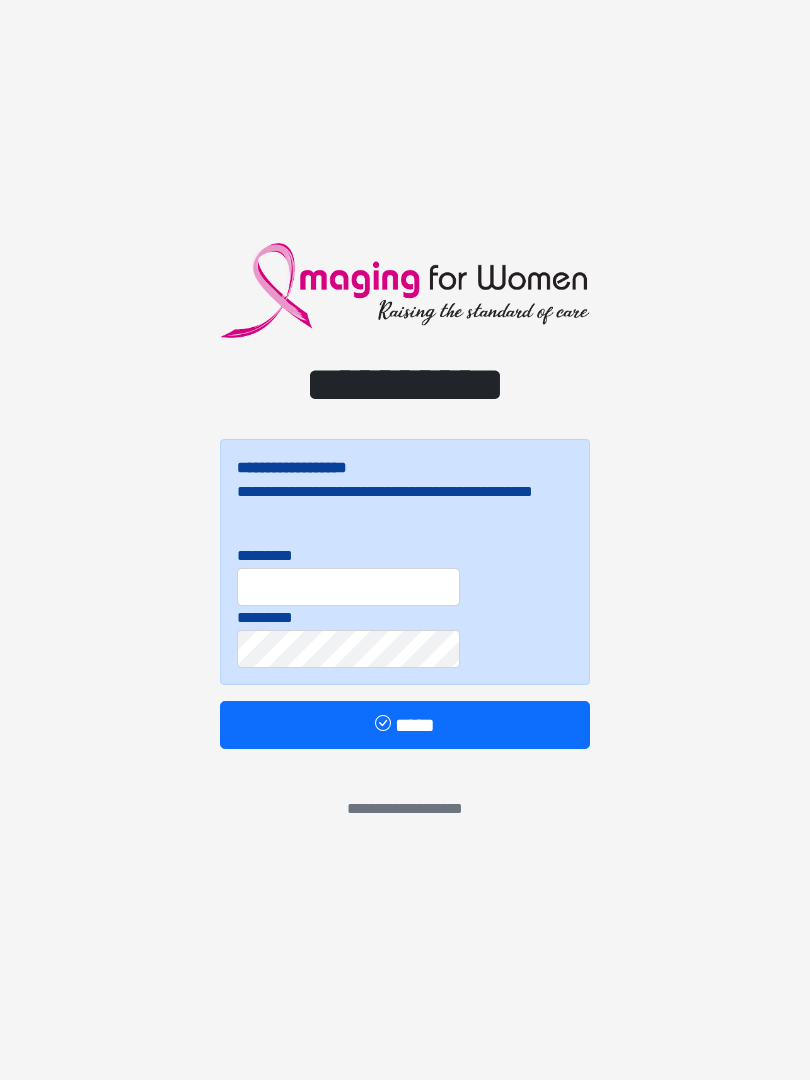scroll, scrollTop: 0, scrollLeft: 0, axis: both 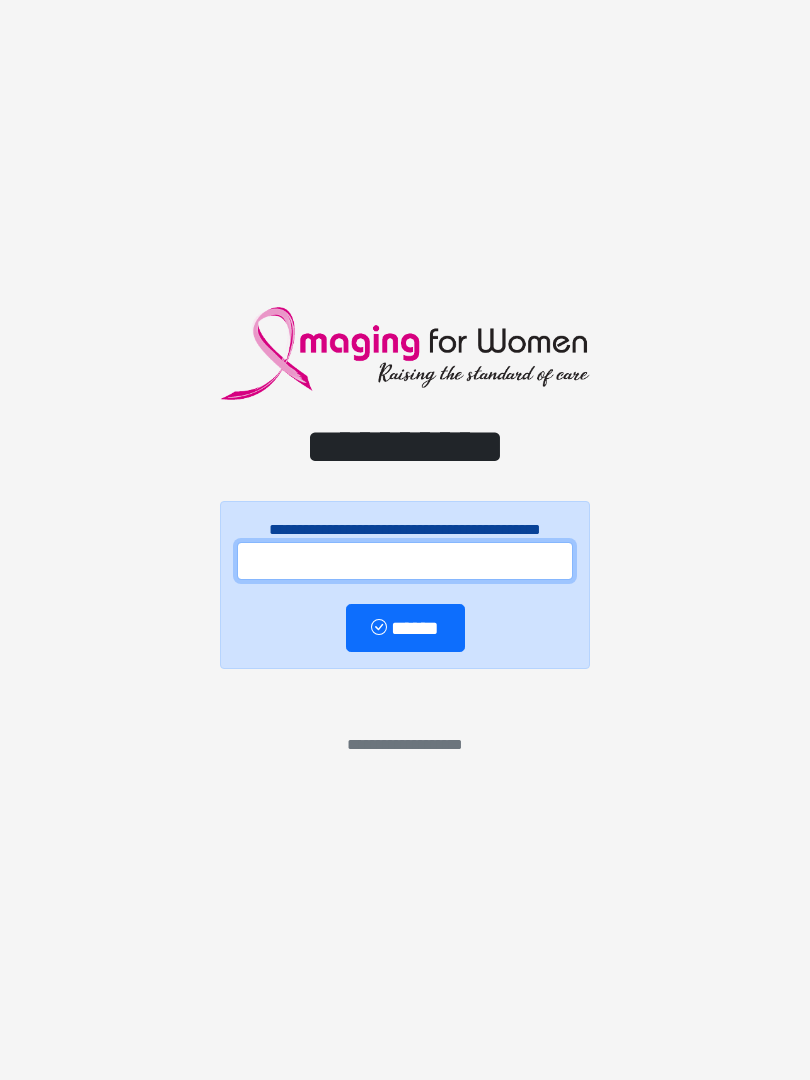 click at bounding box center (405, 561) 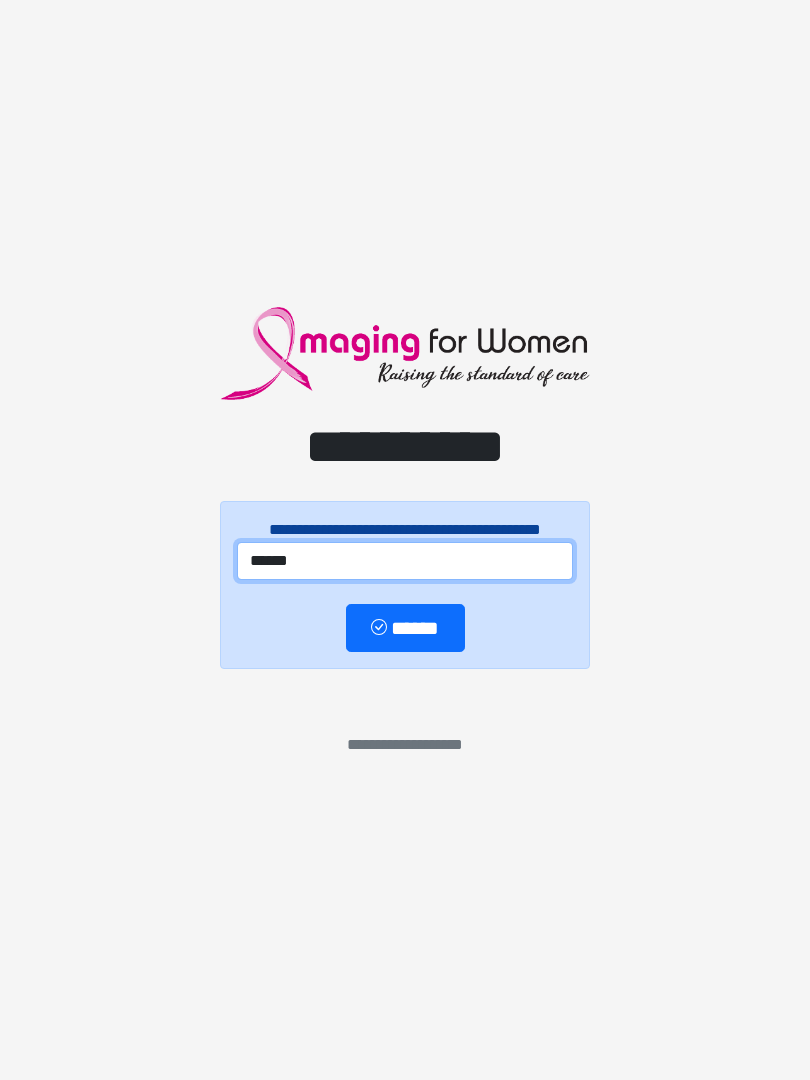 type on "******" 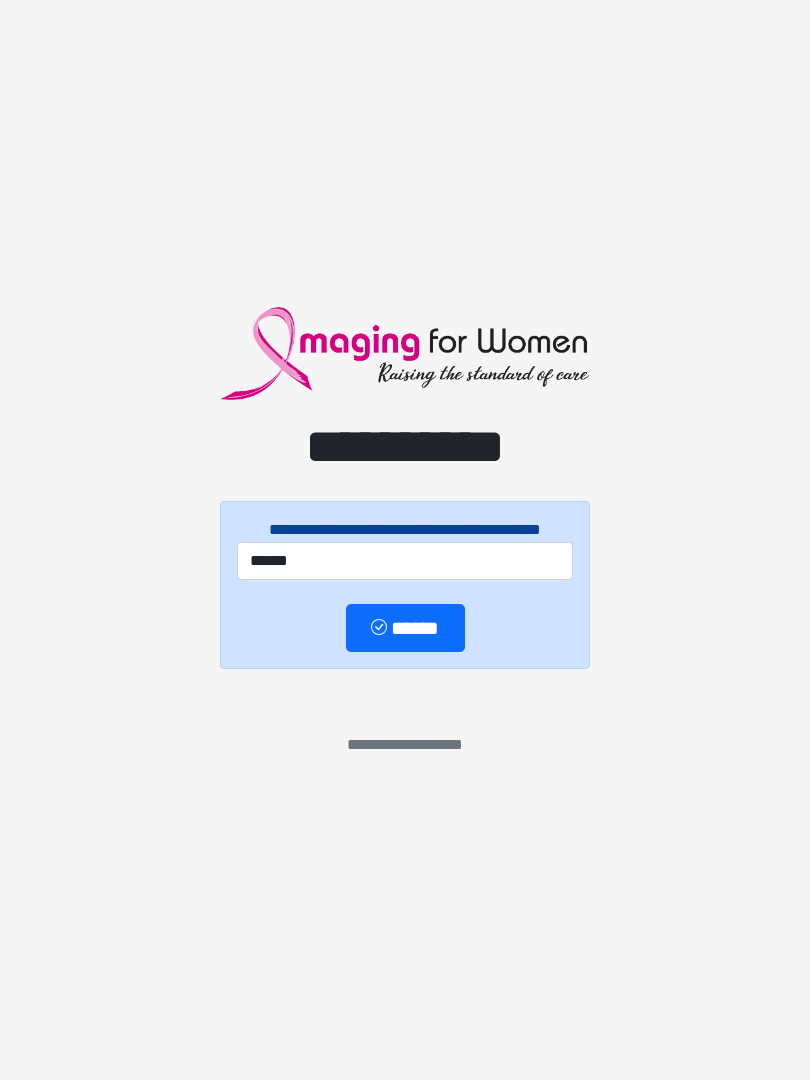 click on "******" at bounding box center (405, 628) 